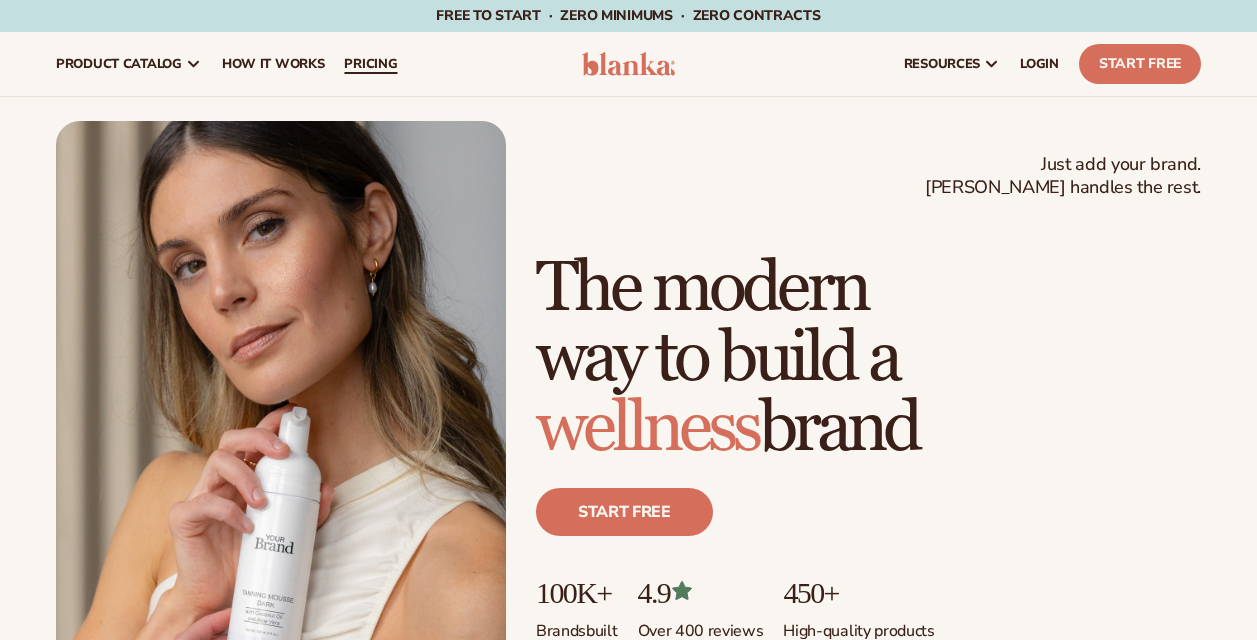 scroll, scrollTop: 0, scrollLeft: 0, axis: both 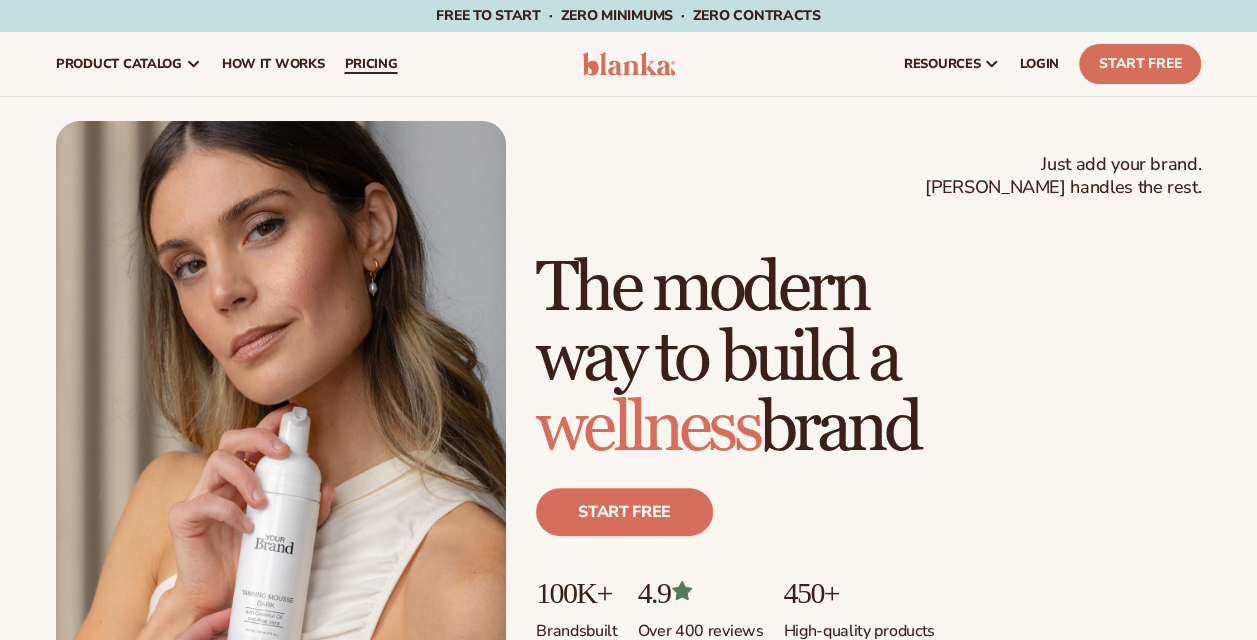 drag, startPoint x: 0, startPoint y: 0, endPoint x: 368, endPoint y: 63, distance: 373.35373 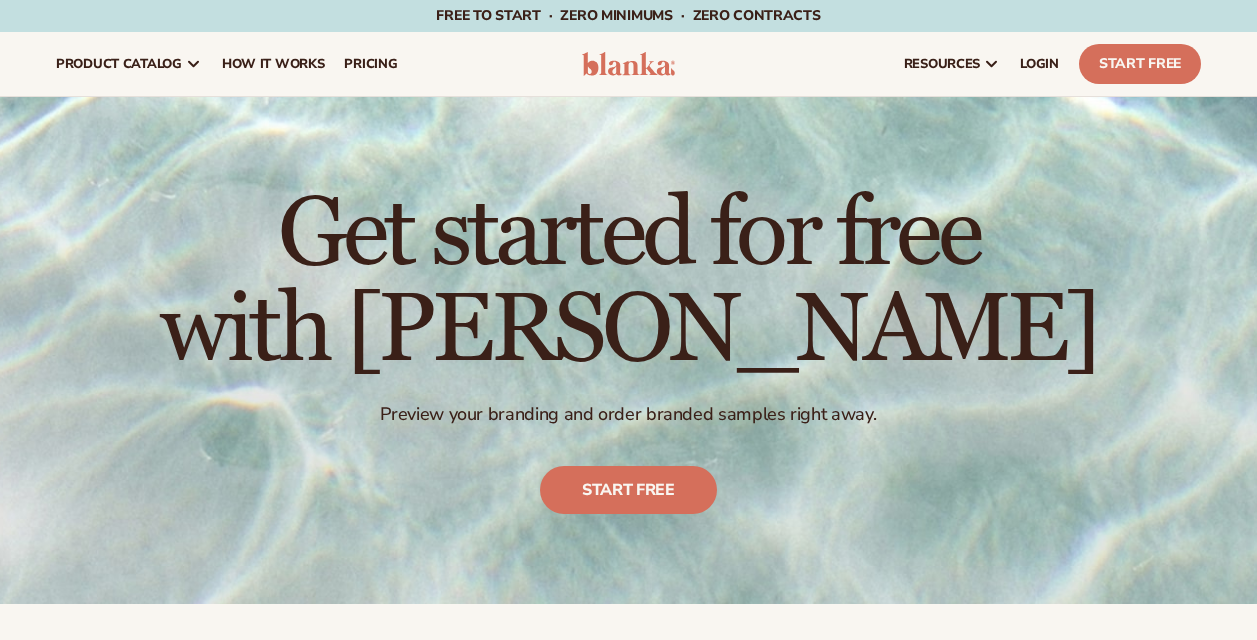 scroll, scrollTop: 0, scrollLeft: 0, axis: both 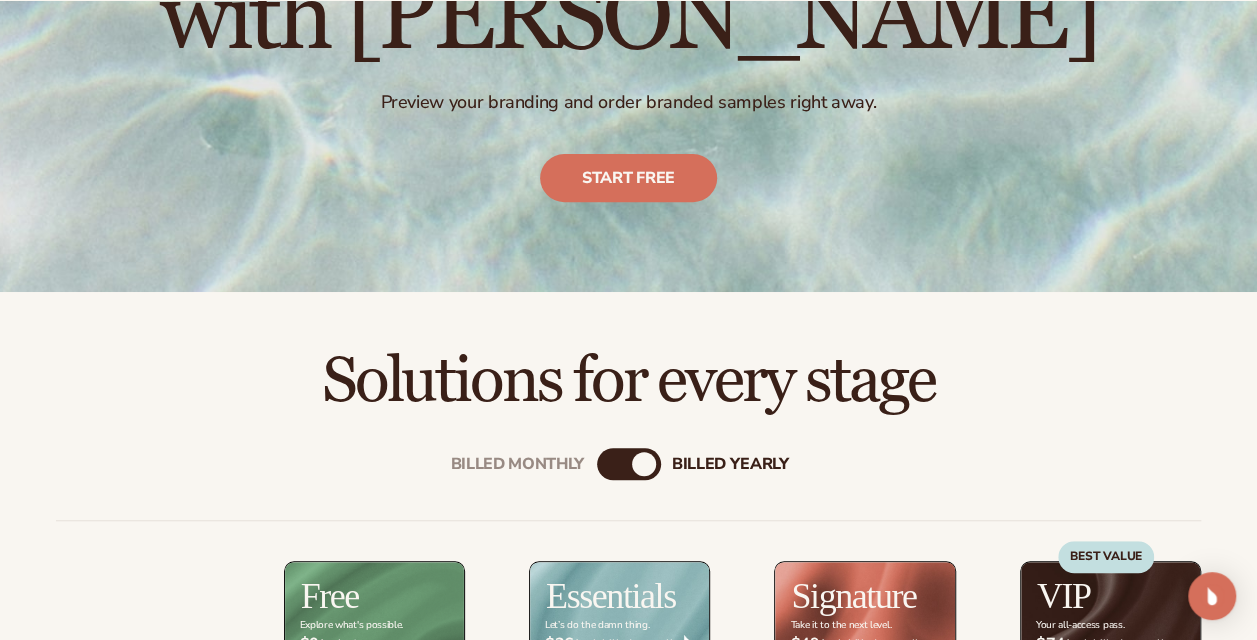 click on "Billed Monthly" at bounding box center (609, 464) 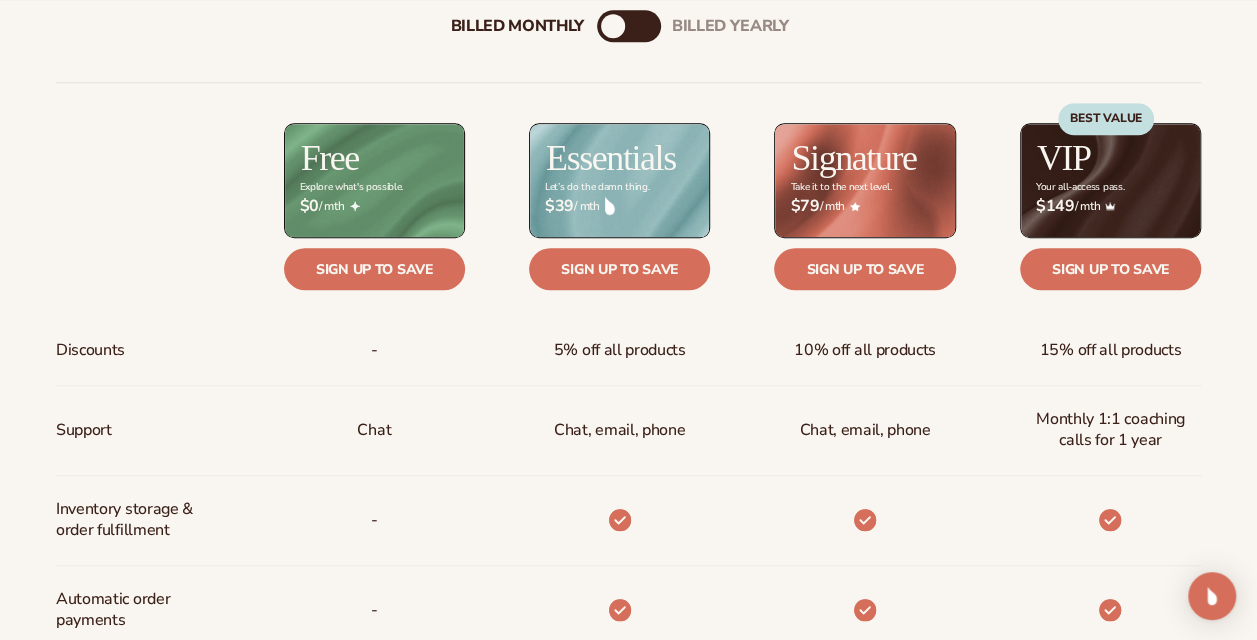 scroll, scrollTop: 841, scrollLeft: 0, axis: vertical 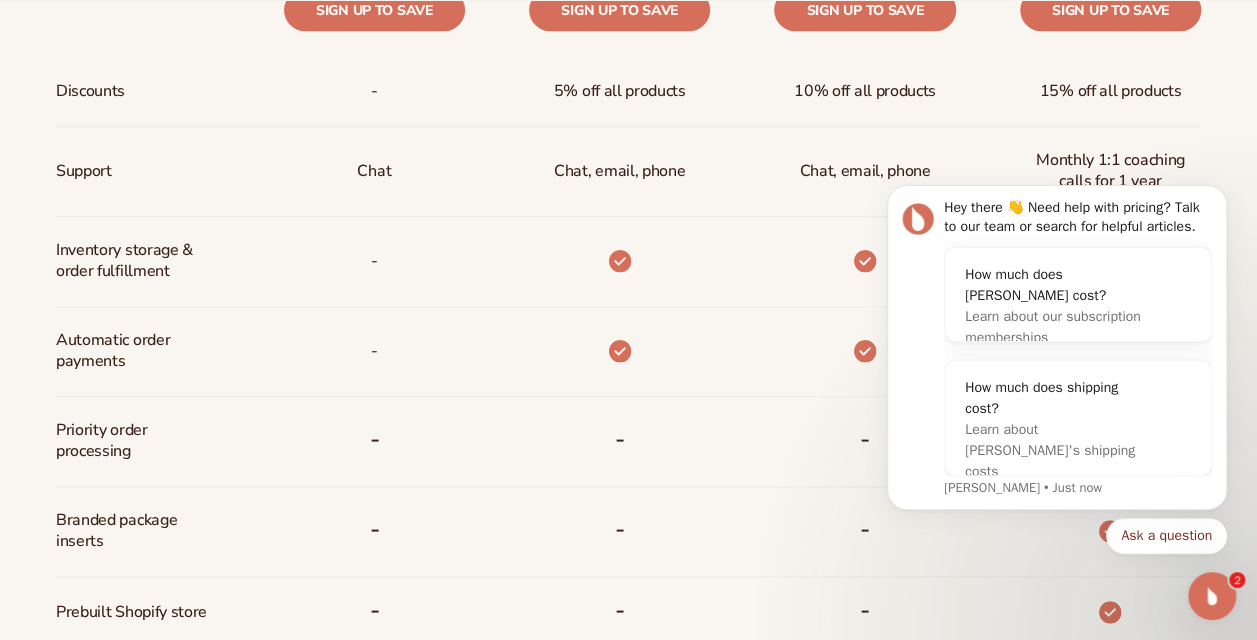 click 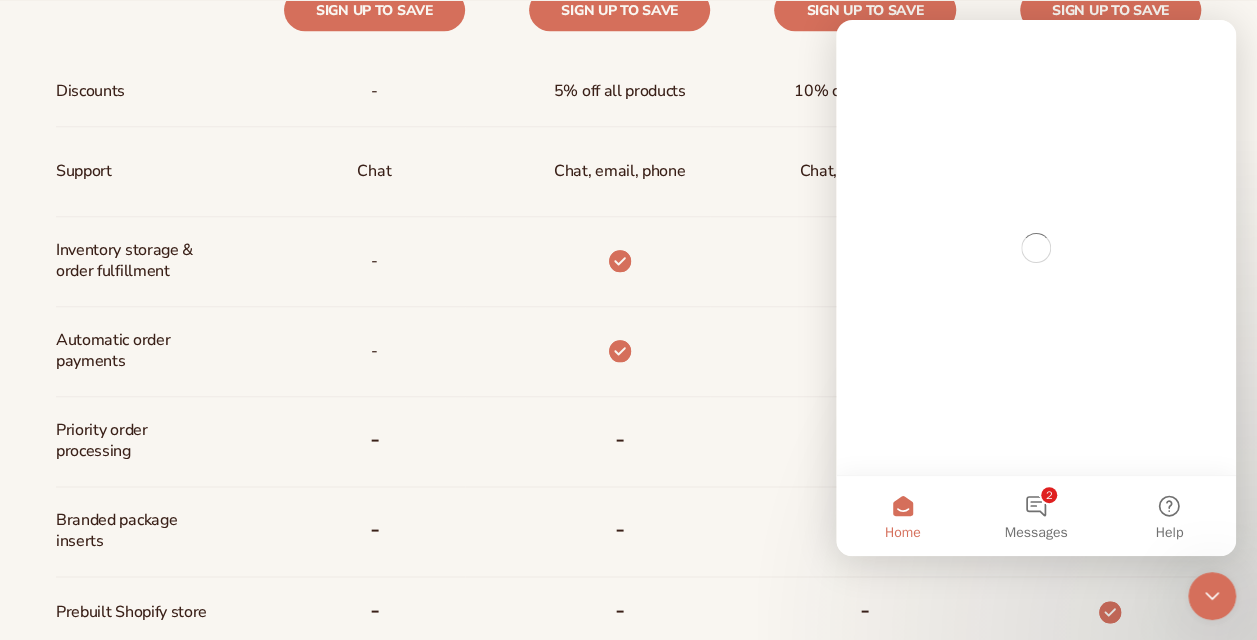 scroll, scrollTop: 0, scrollLeft: 0, axis: both 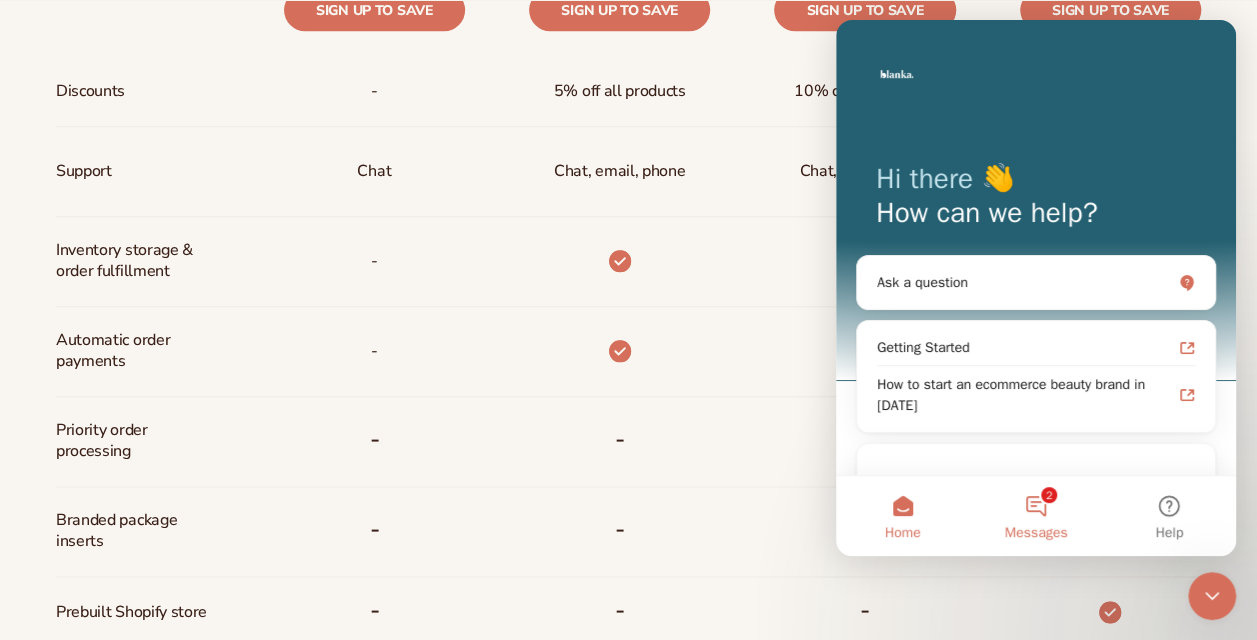 click on "2 Messages" at bounding box center (1035, 516) 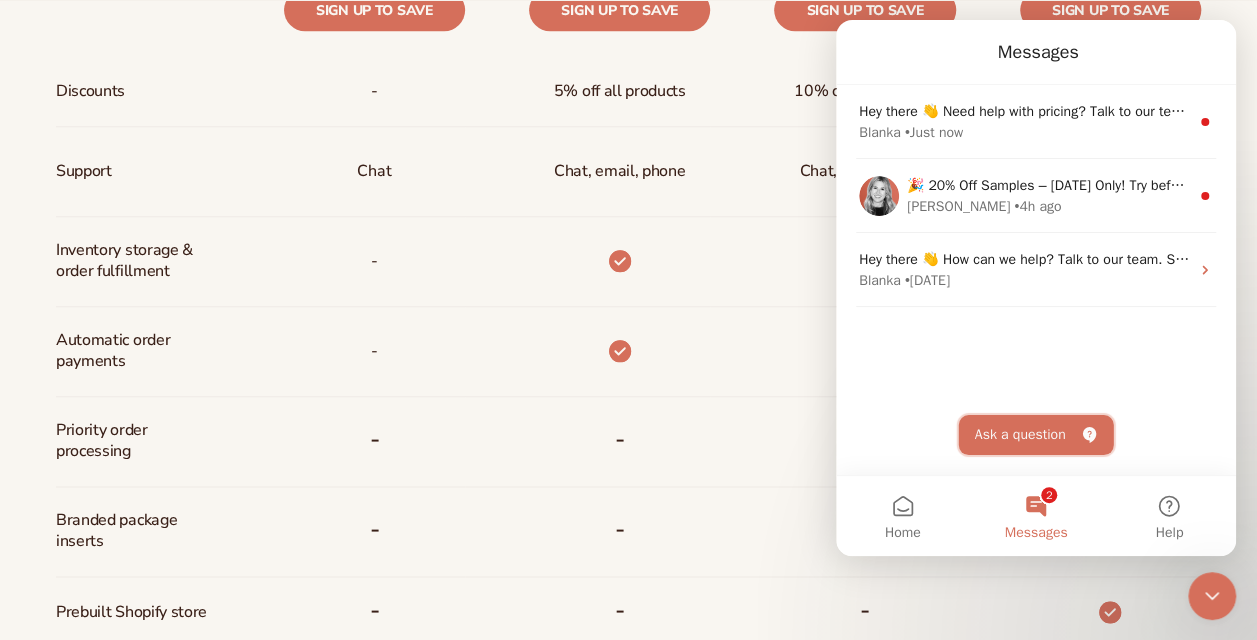 click on "Ask a question" at bounding box center [1036, 435] 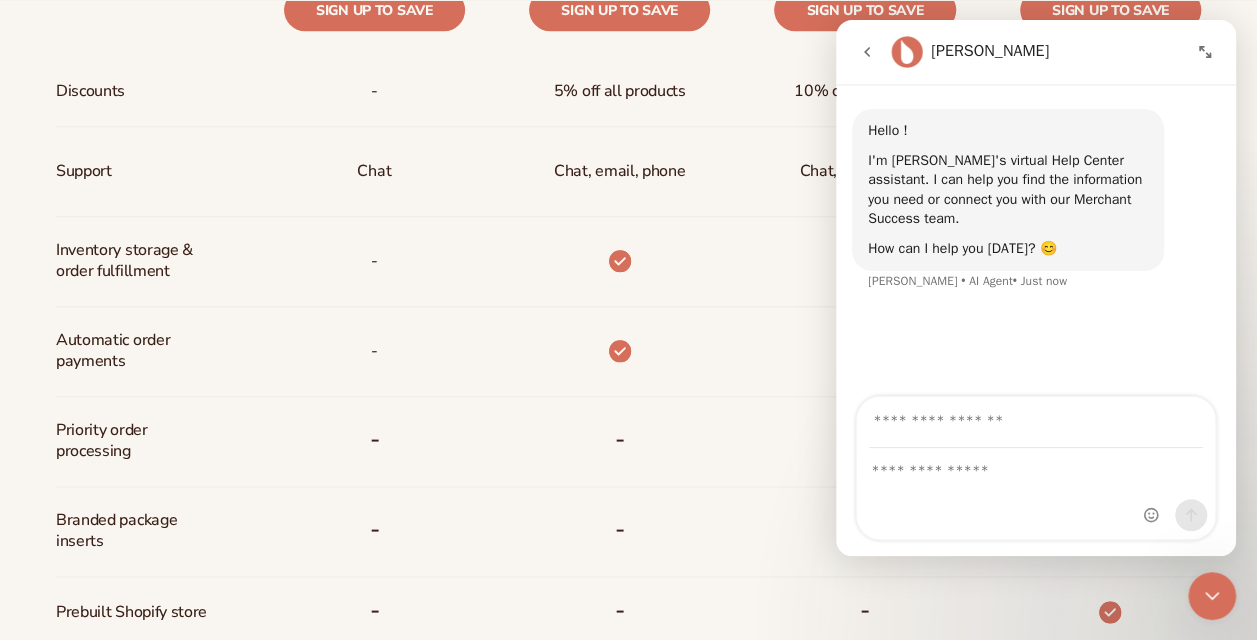 click at bounding box center (1036, 422) 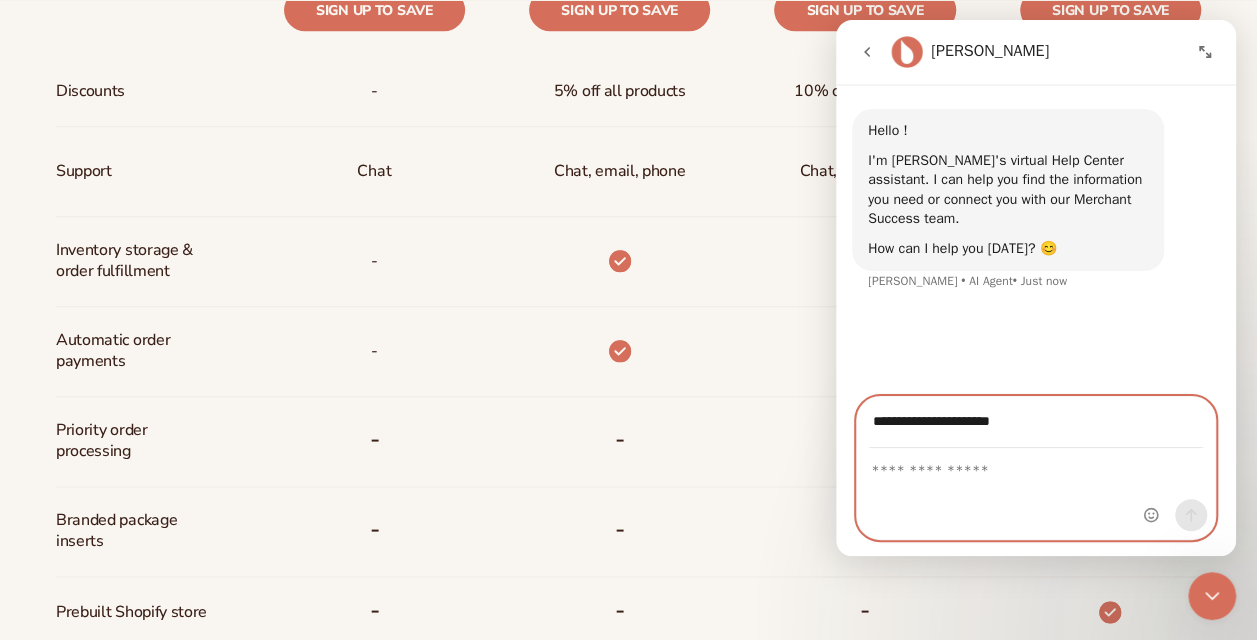 click at bounding box center (1036, 466) 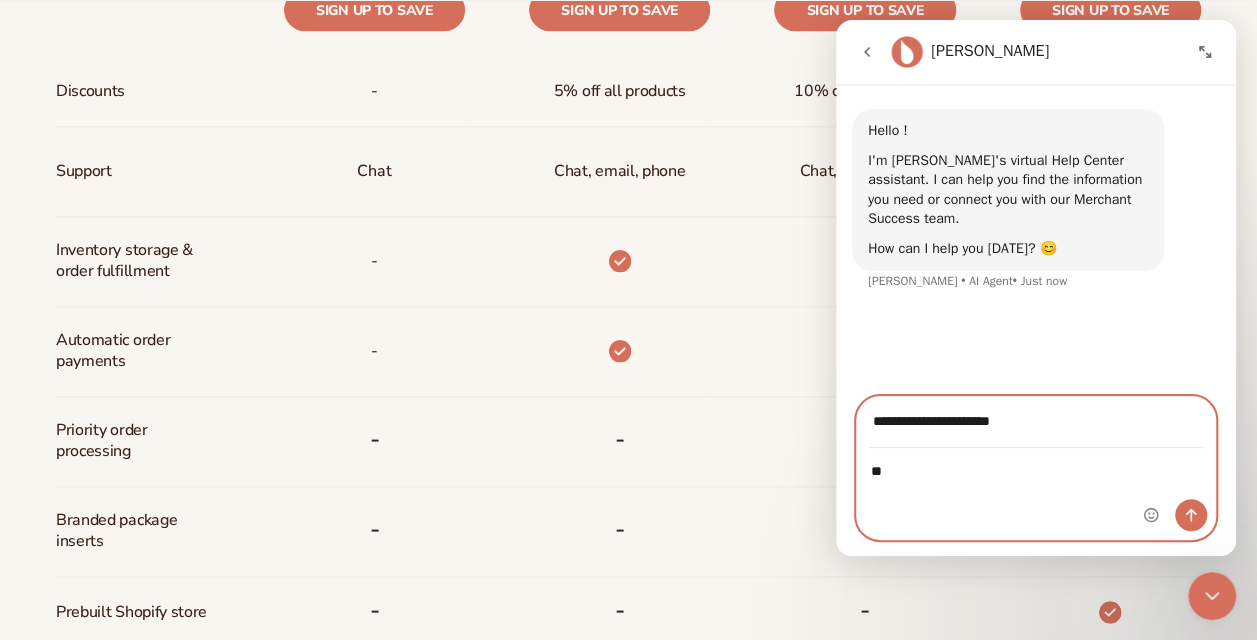 type on "*" 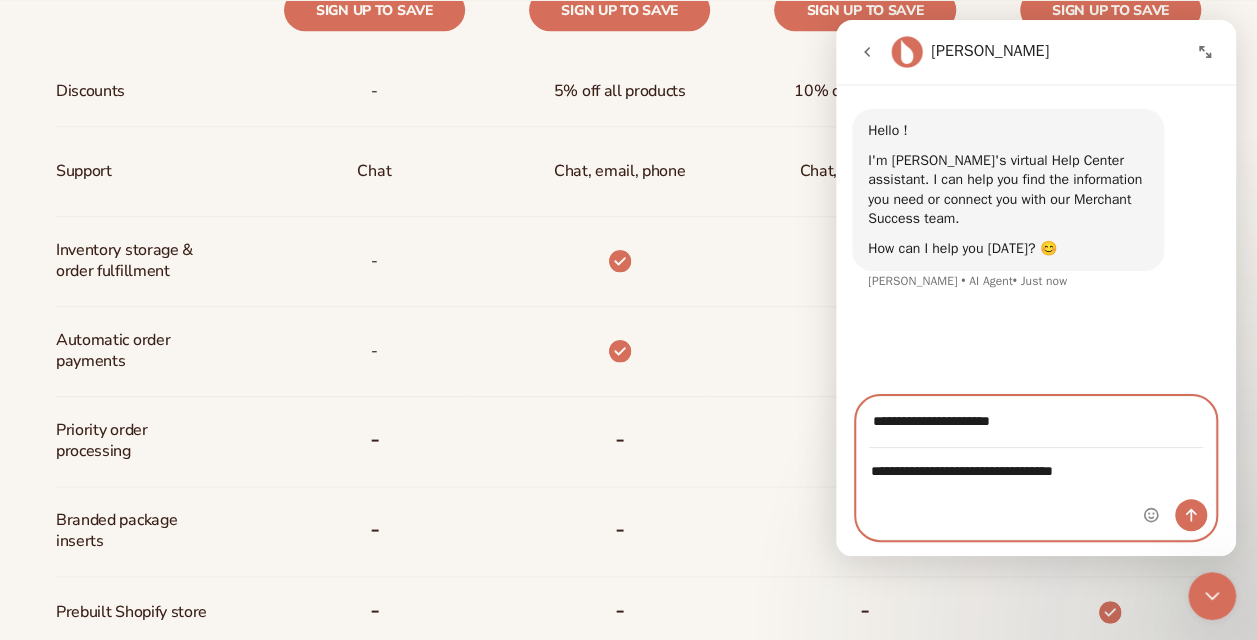 type on "**********" 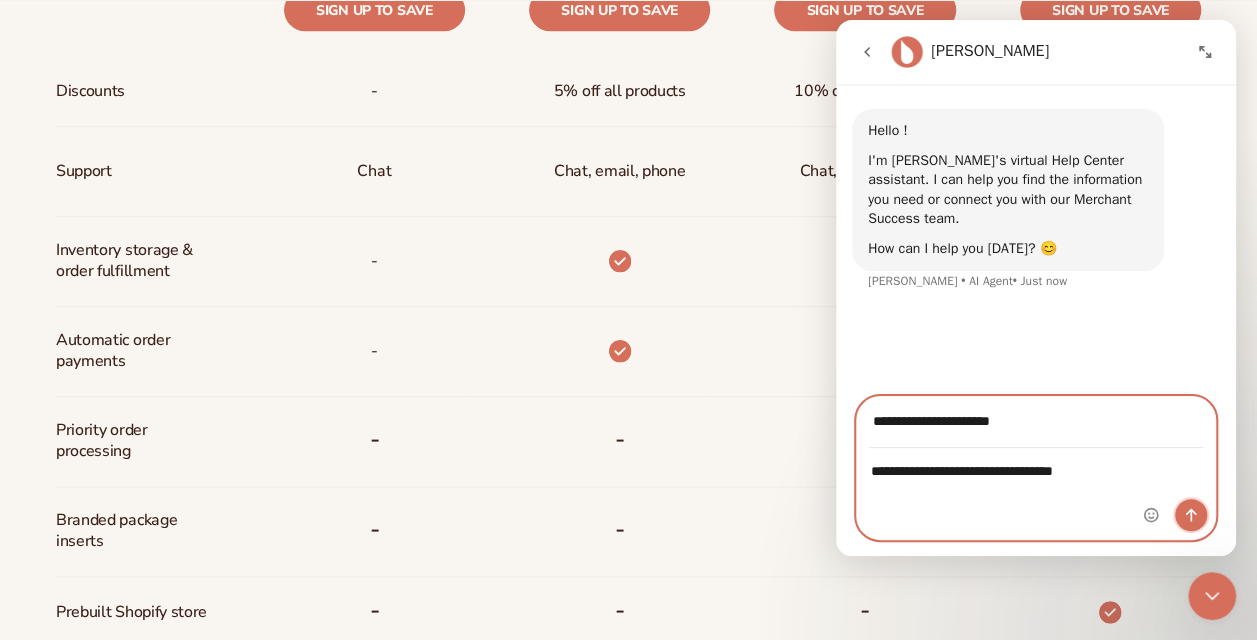 click 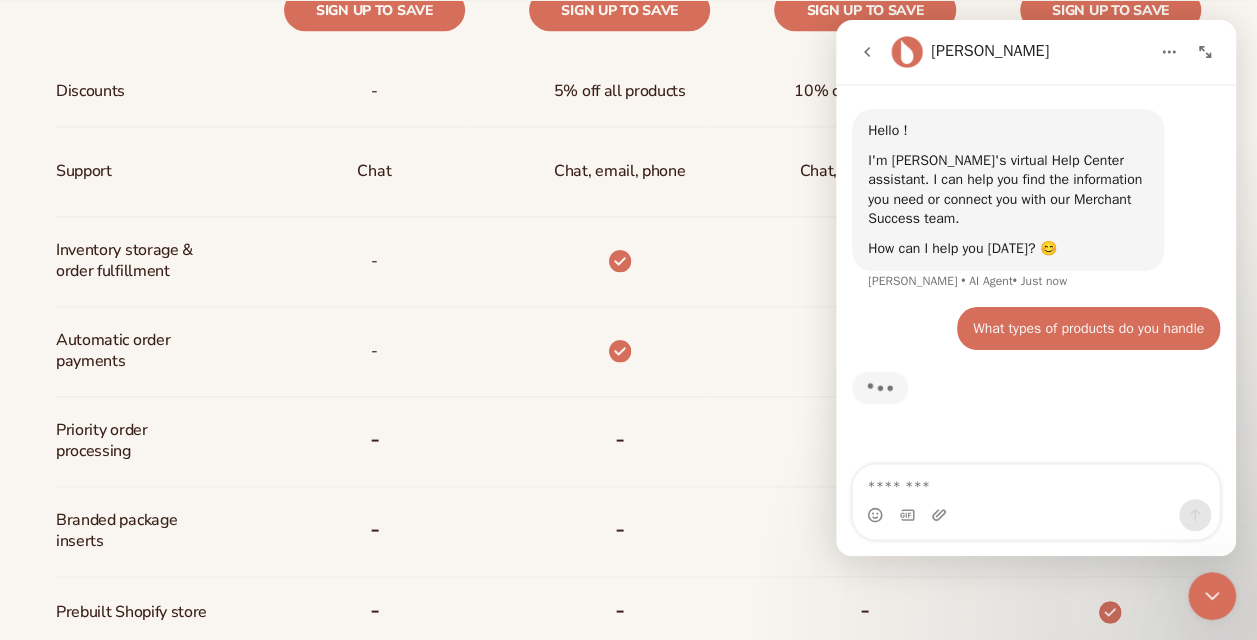 scroll, scrollTop: 2, scrollLeft: 0, axis: vertical 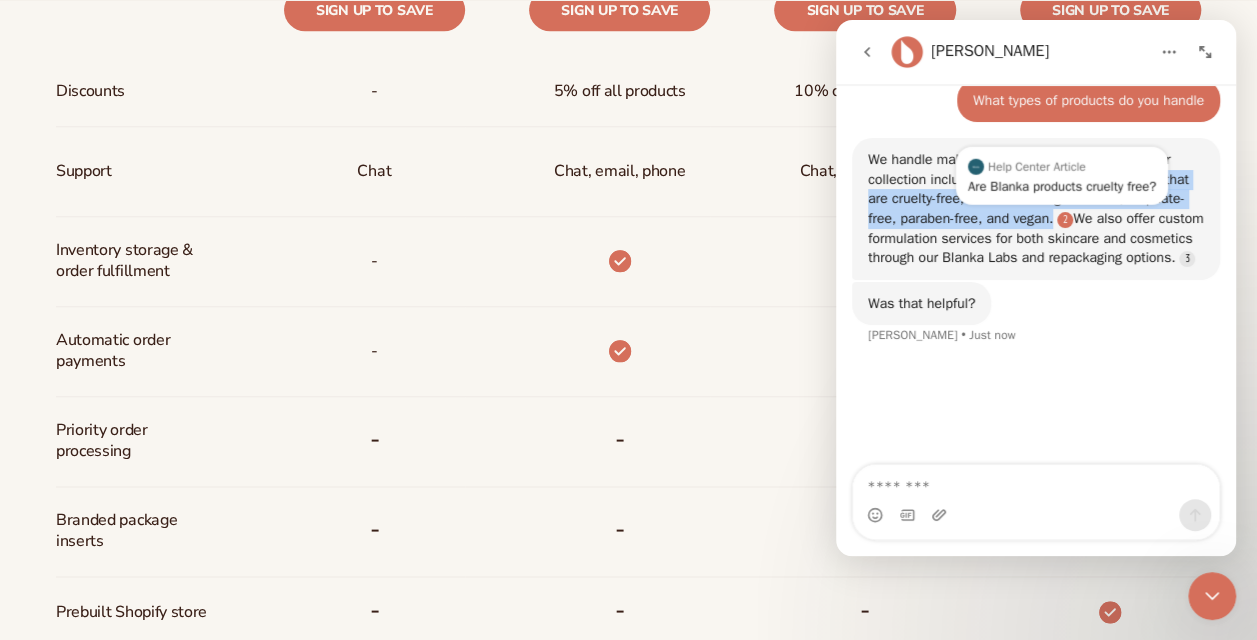 drag, startPoint x: 1065, startPoint y: 182, endPoint x: 1049, endPoint y: 222, distance: 43.081318 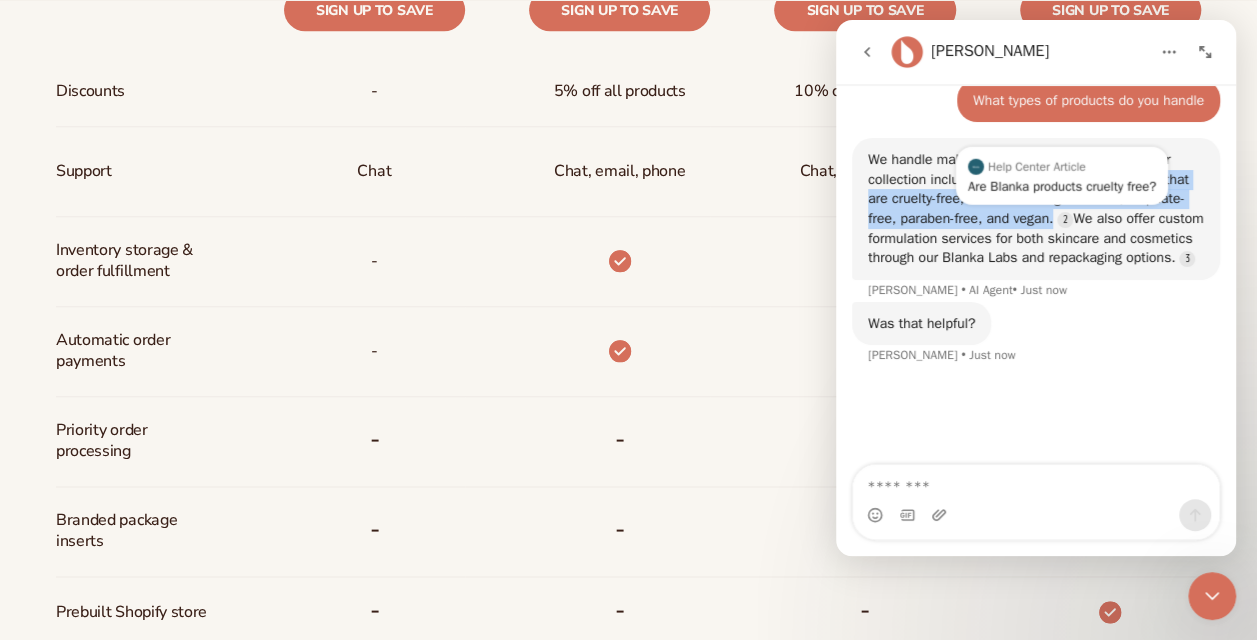 drag, startPoint x: 1049, startPoint y: 222, endPoint x: 986, endPoint y: 215, distance: 63.387695 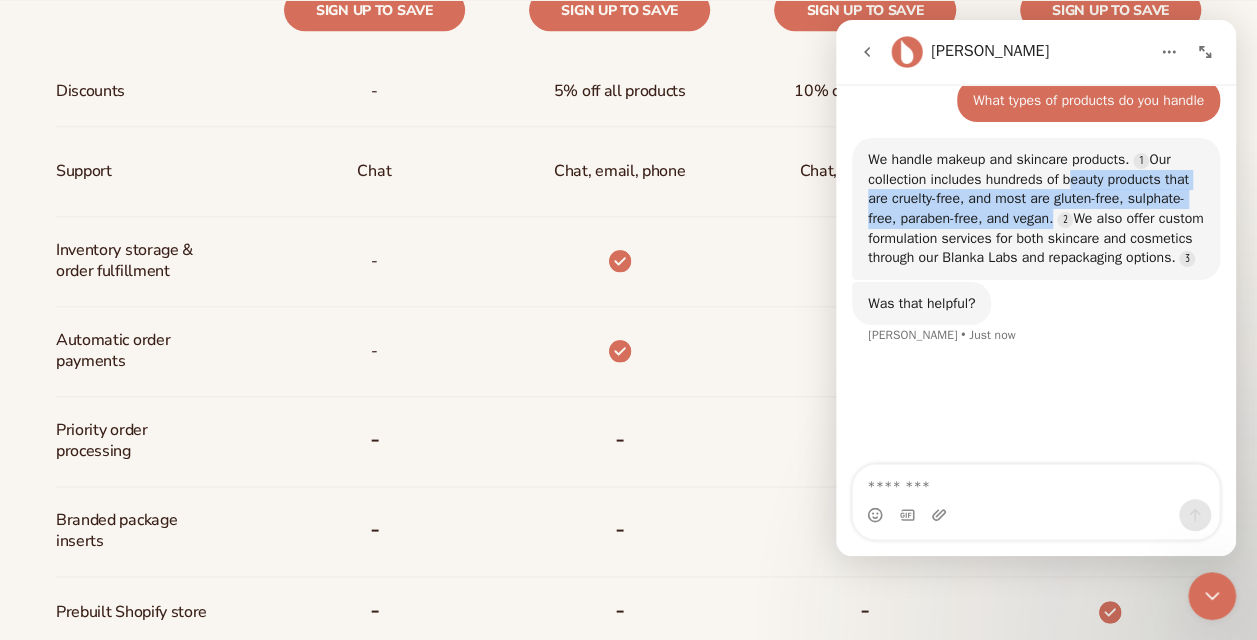 copy on "beauty products that are cruelty-free, and most are gluten-free, sulphate-free, paraben-free, and vegan." 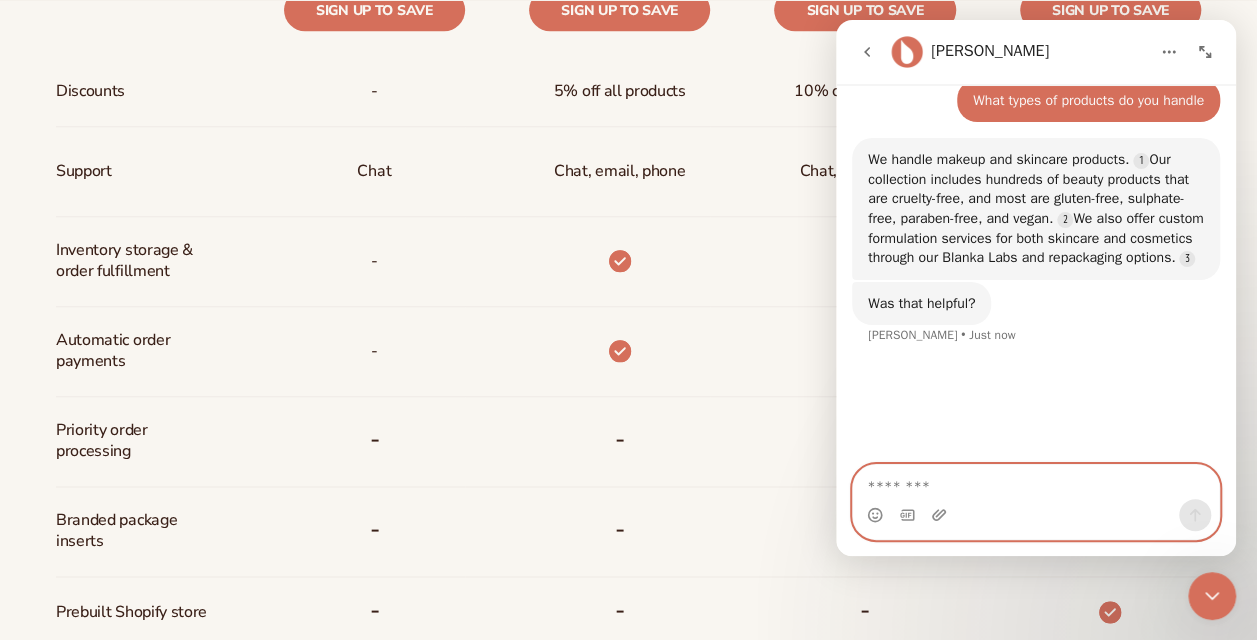click at bounding box center [1036, 482] 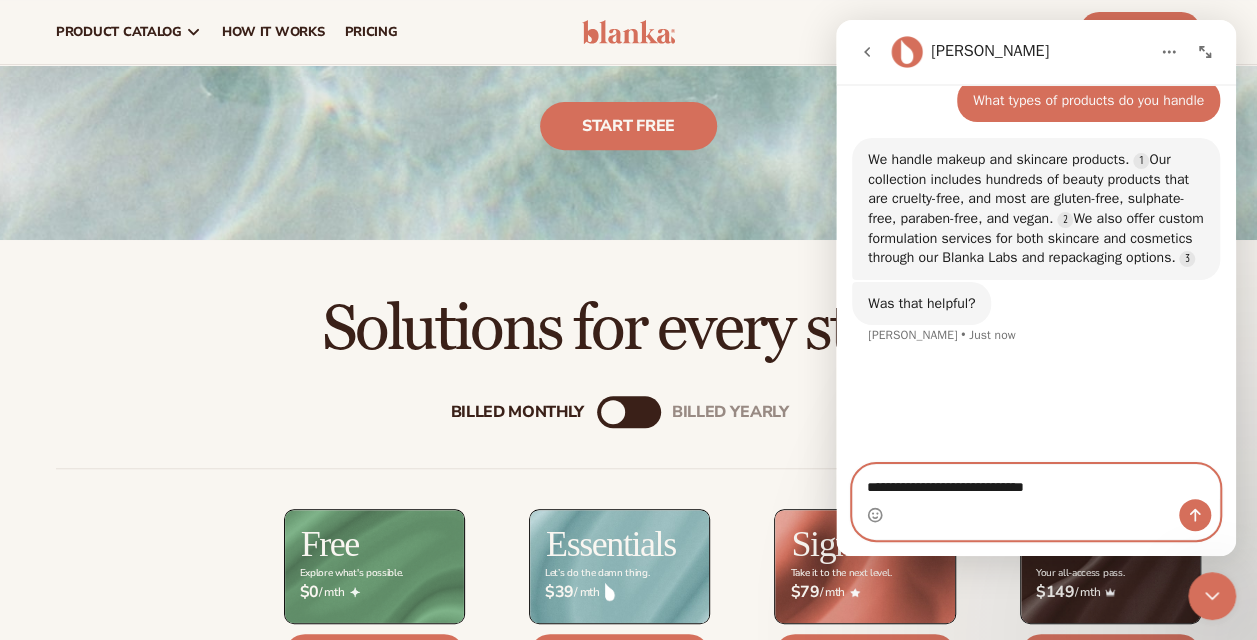 scroll, scrollTop: 352, scrollLeft: 0, axis: vertical 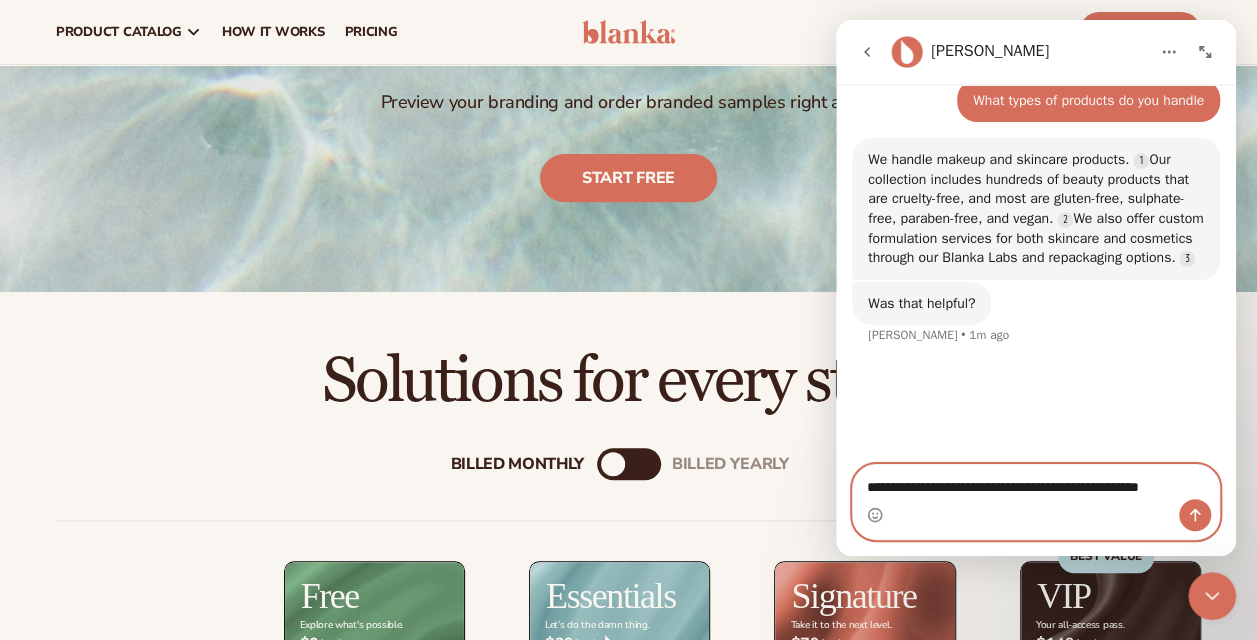 type on "**********" 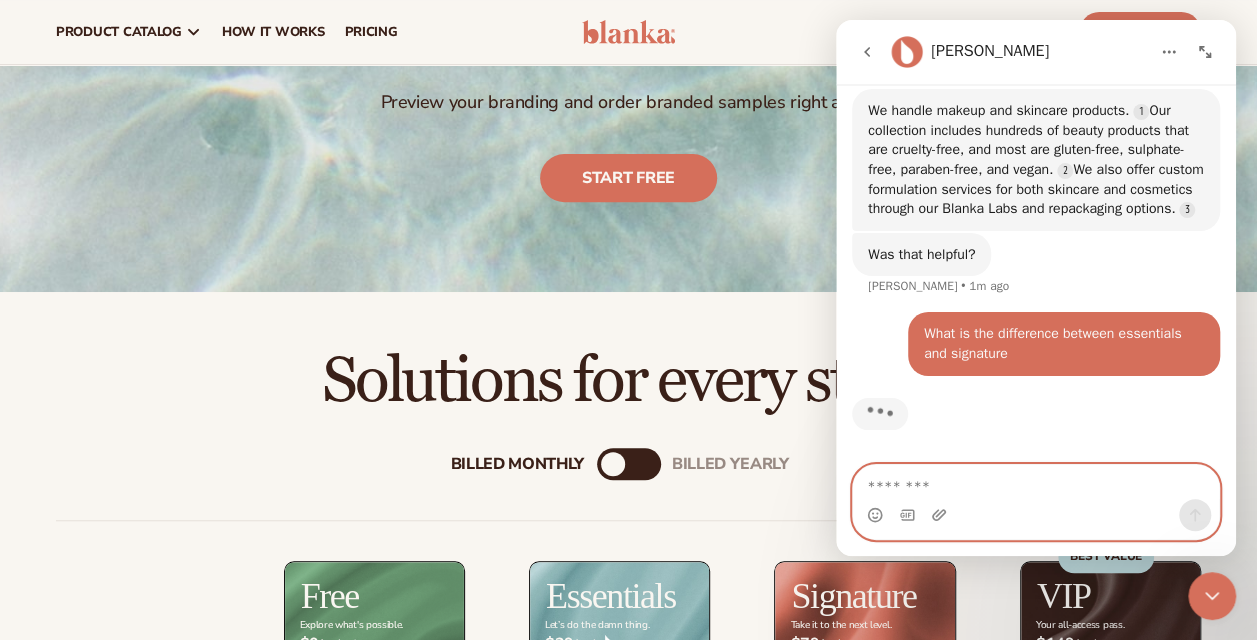 scroll, scrollTop: 278, scrollLeft: 0, axis: vertical 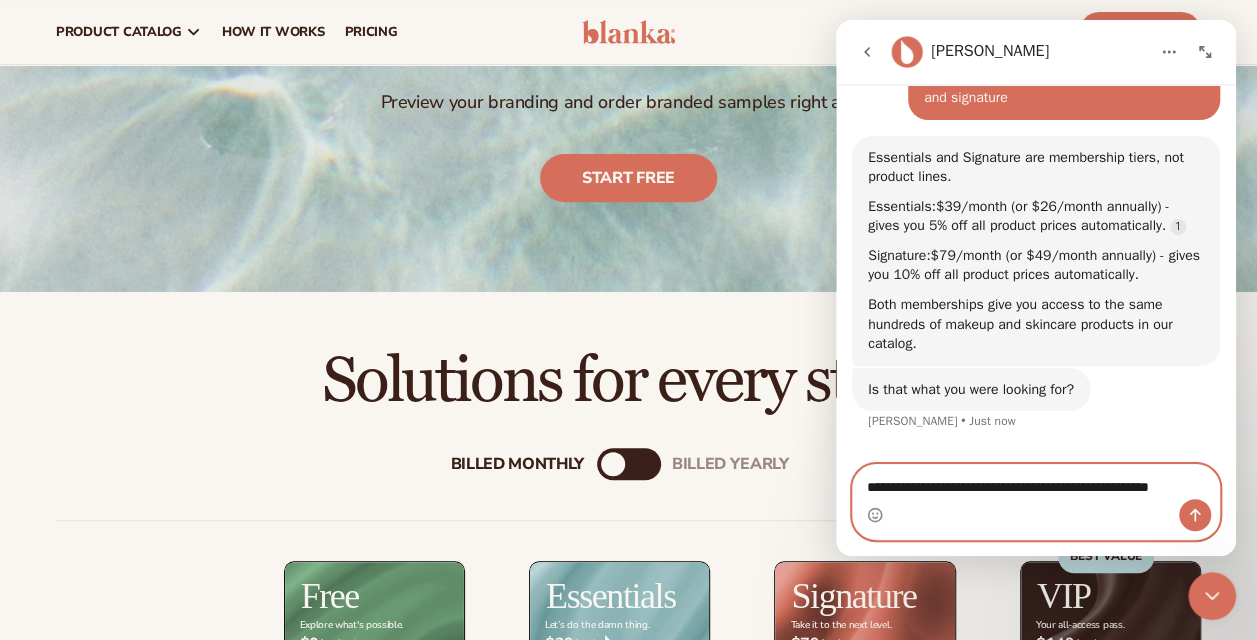 type on "**********" 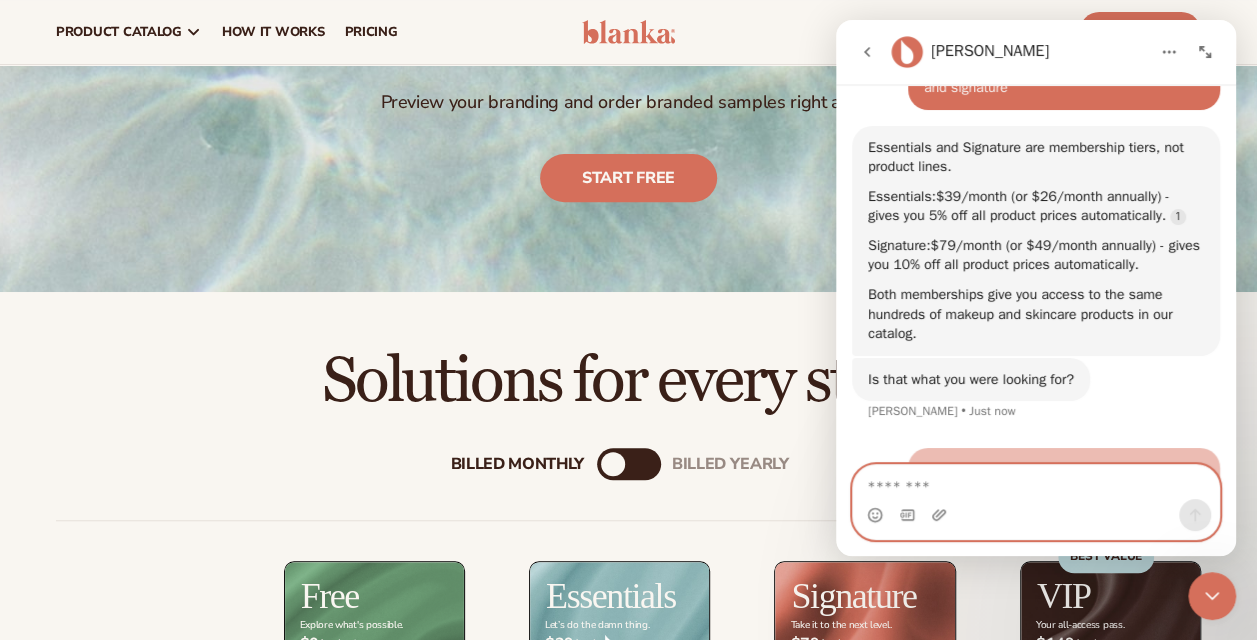 scroll, scrollTop: 2, scrollLeft: 0, axis: vertical 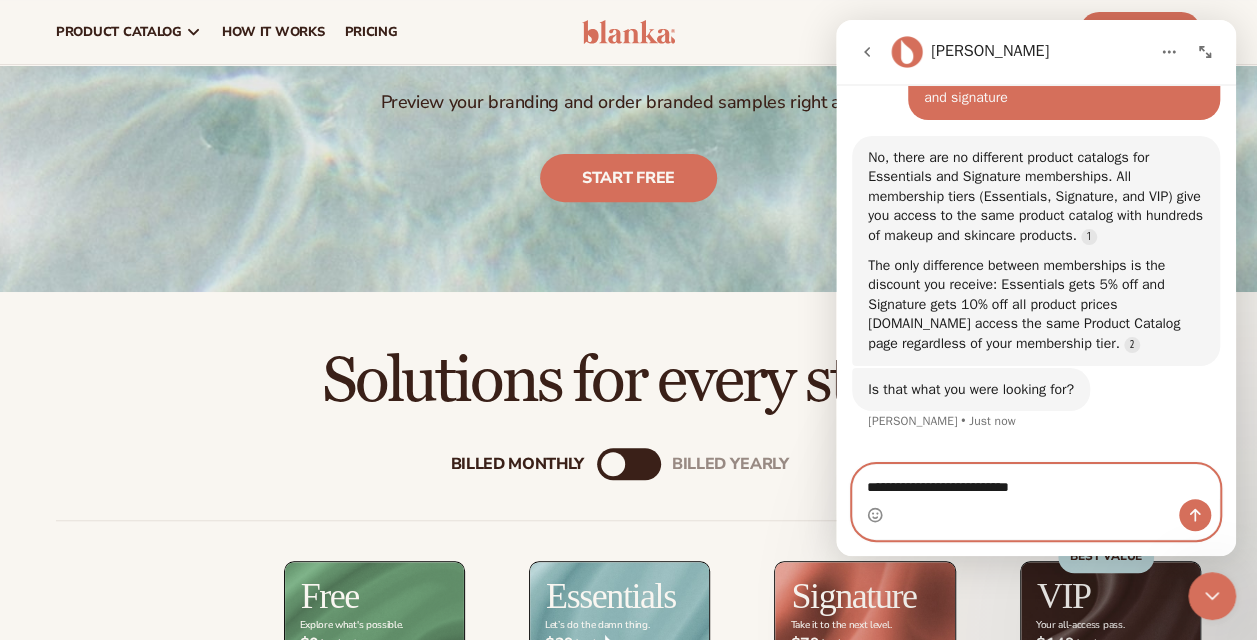 type on "**********" 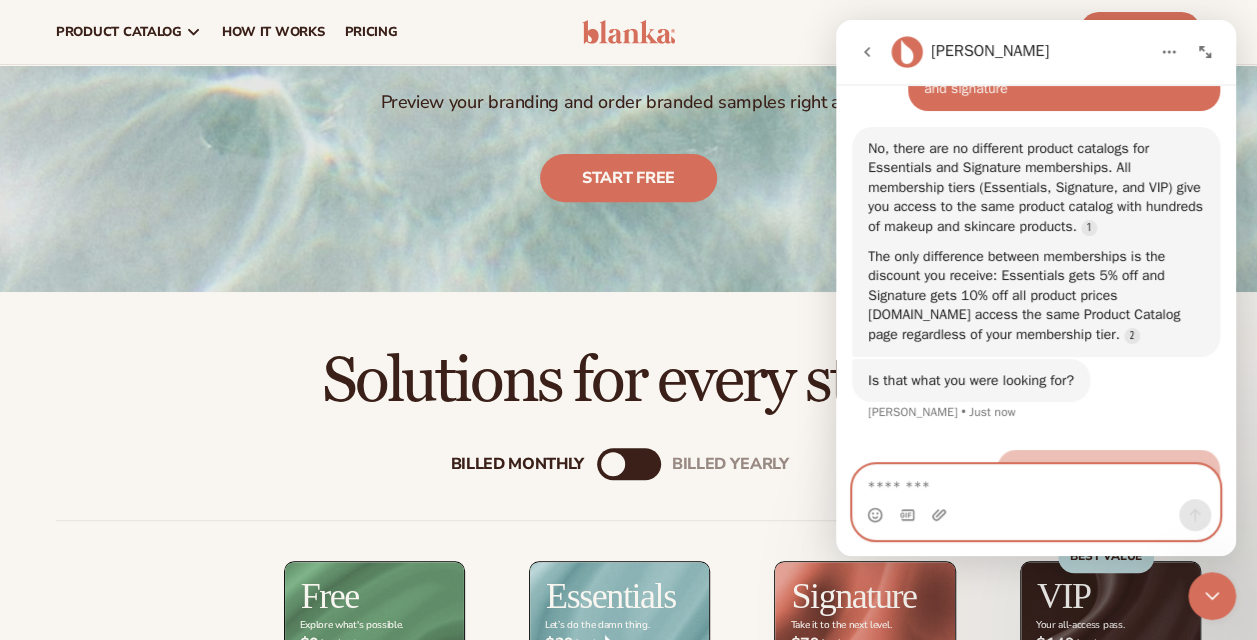 scroll, scrollTop: 2, scrollLeft: 0, axis: vertical 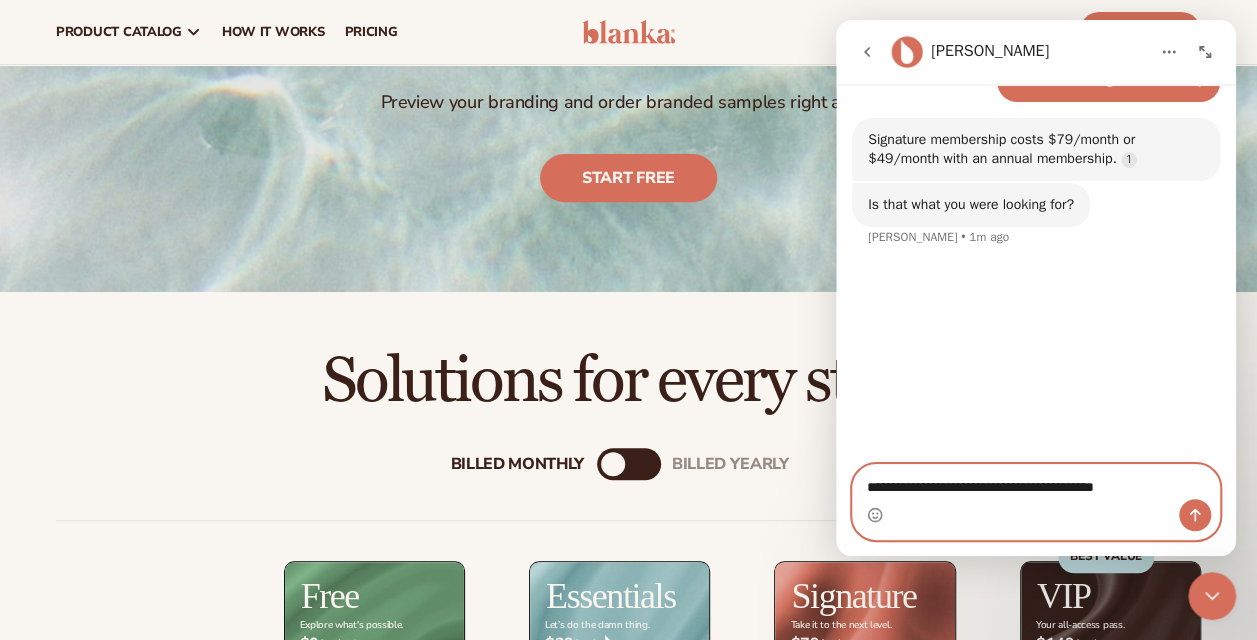 click on "**********" at bounding box center (1036, 482) 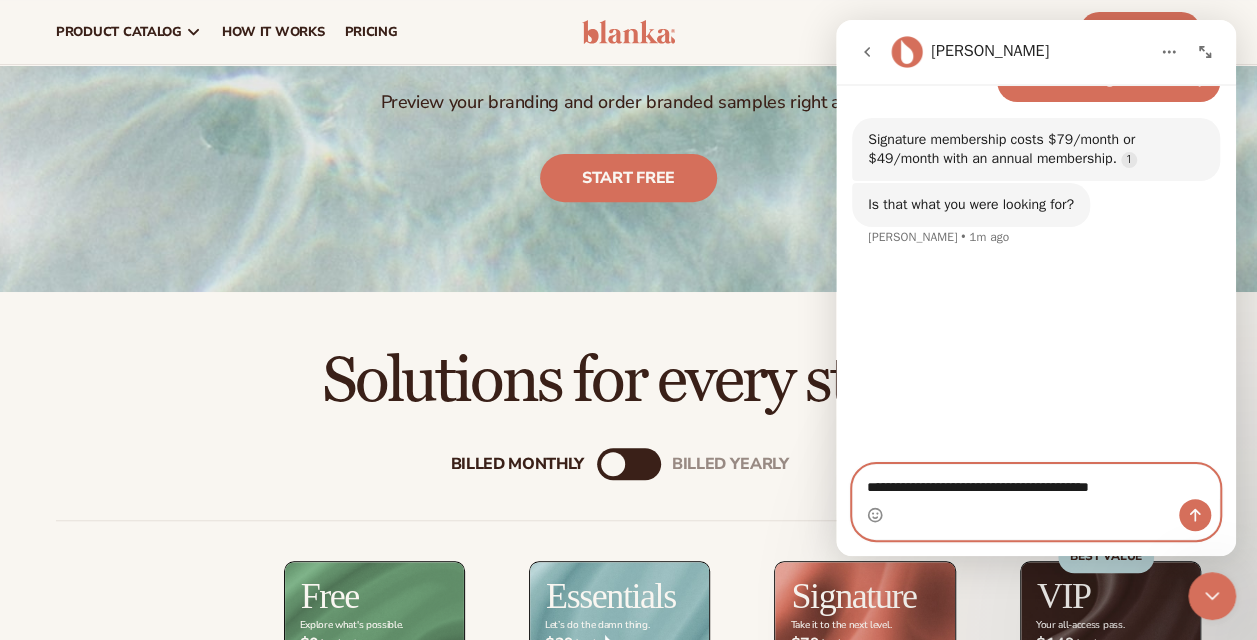type on "**********" 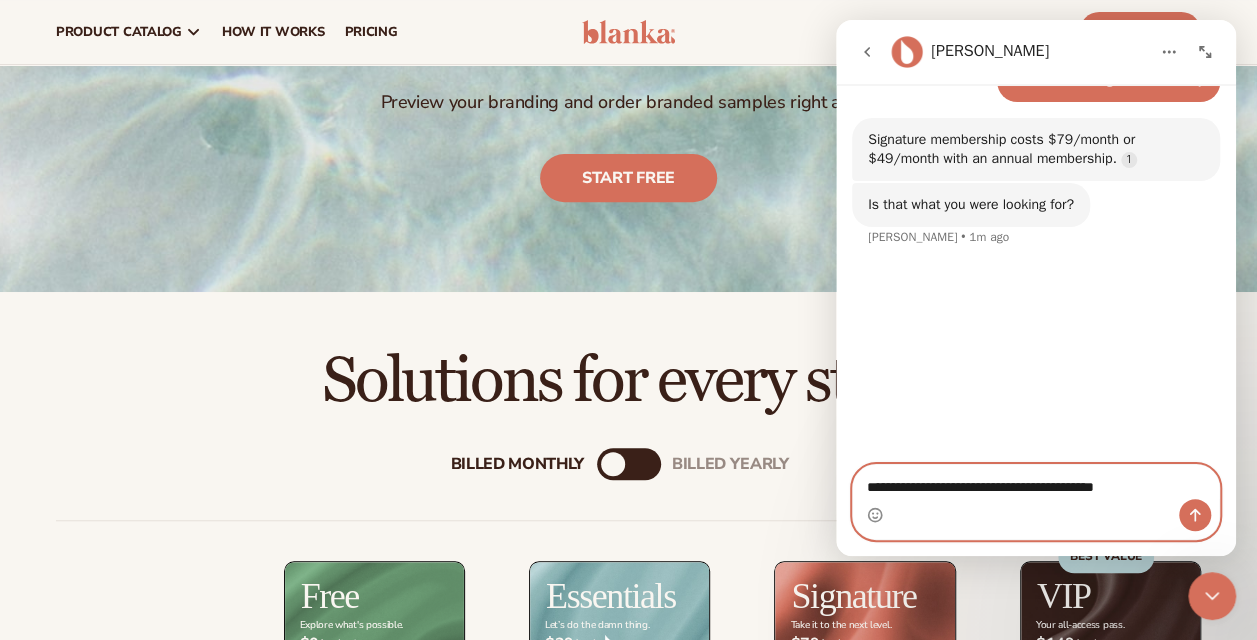 click on "**********" at bounding box center [1036, 482] 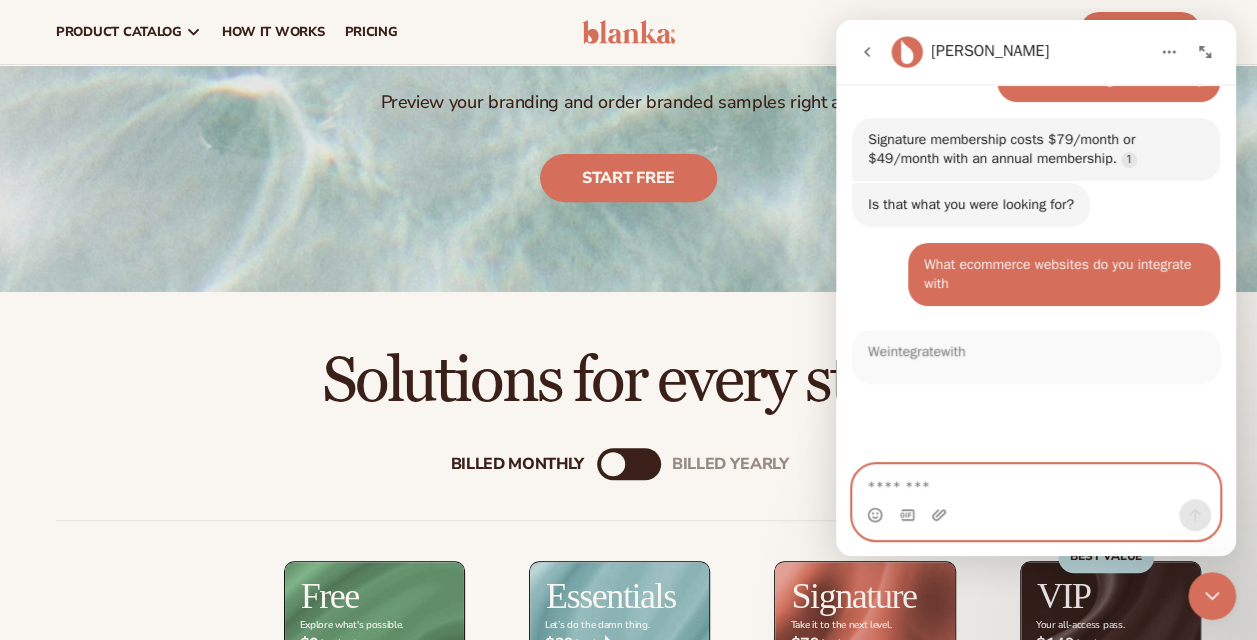 scroll, scrollTop: 2, scrollLeft: 0, axis: vertical 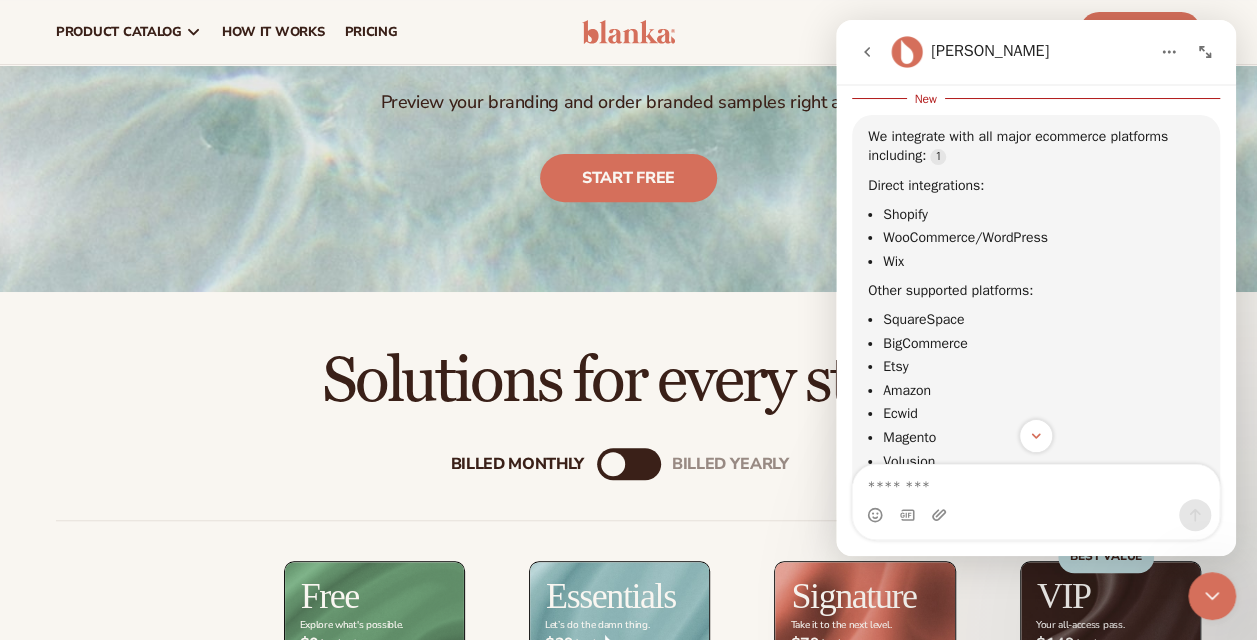 drag, startPoint x: 1230, startPoint y: 402, endPoint x: 2073, endPoint y: 415, distance: 843.1002 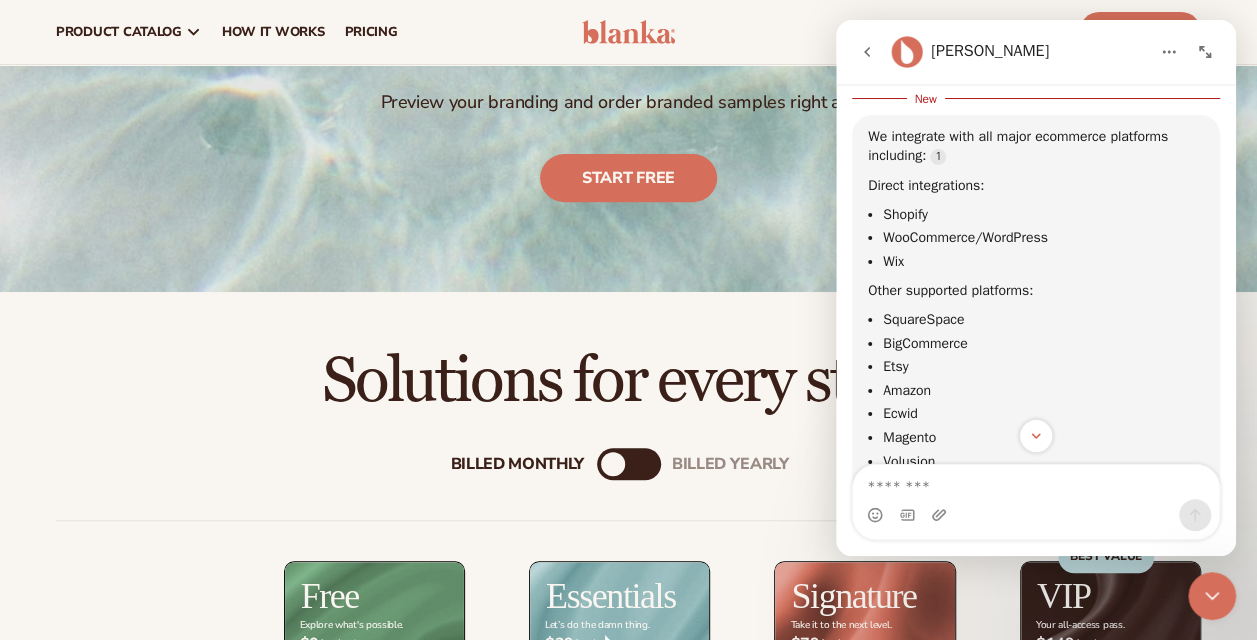 drag, startPoint x: 1237, startPoint y: 395, endPoint x: 1244, endPoint y: 422, distance: 27.89265 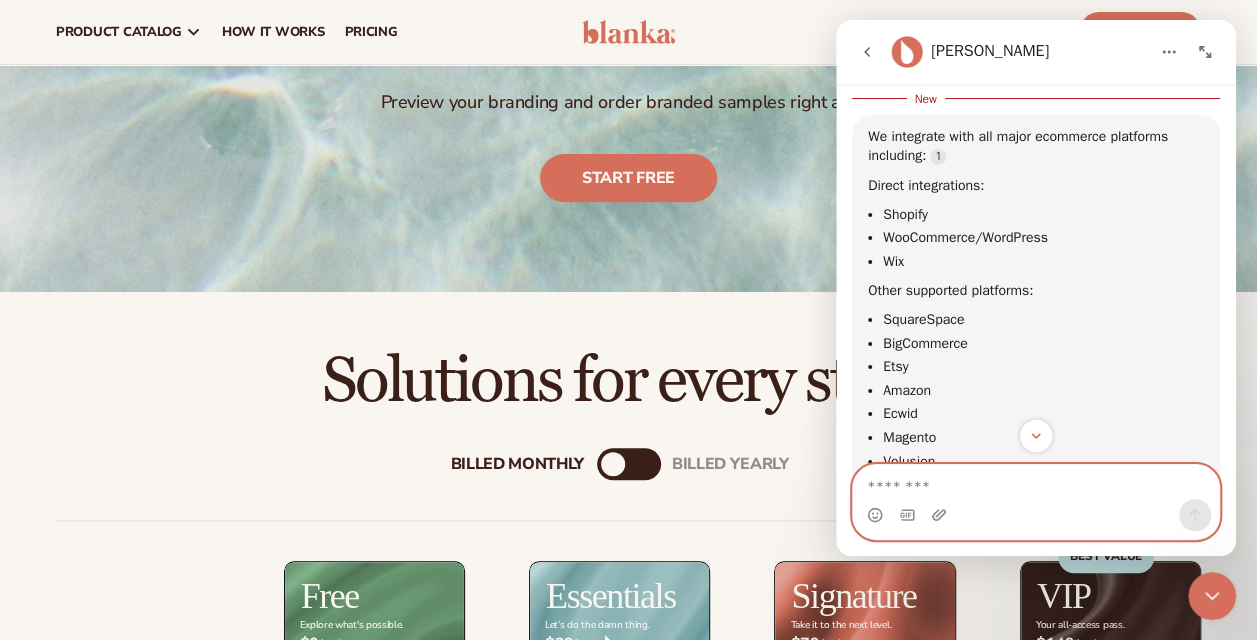 click at bounding box center [1036, 482] 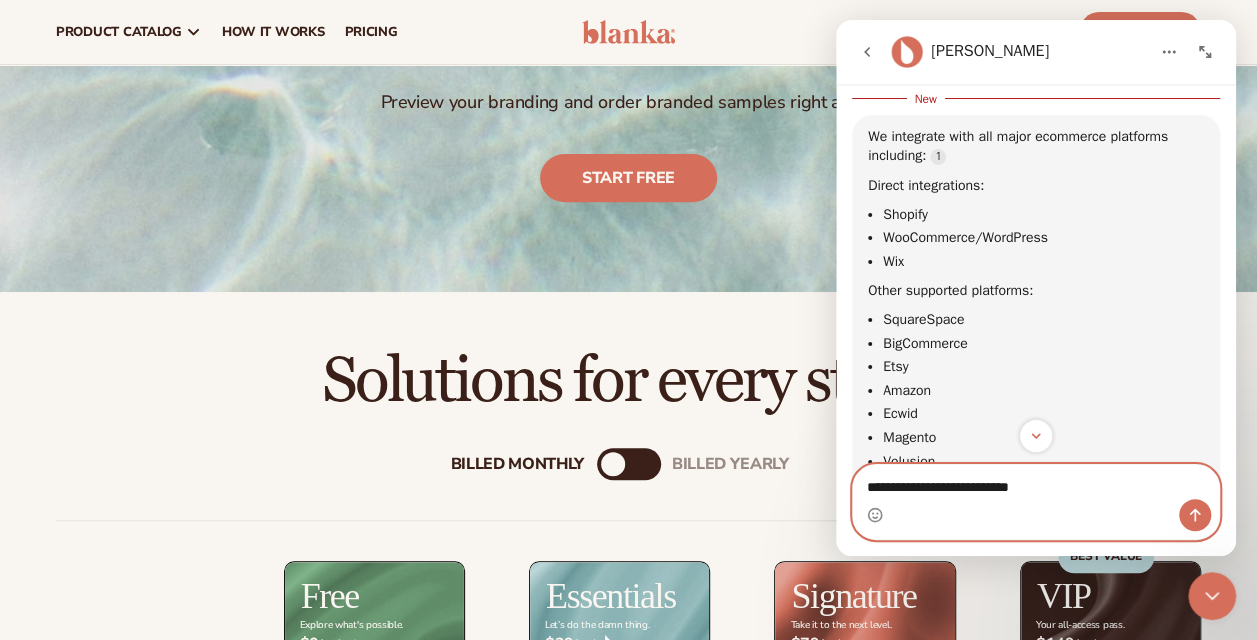 type on "**********" 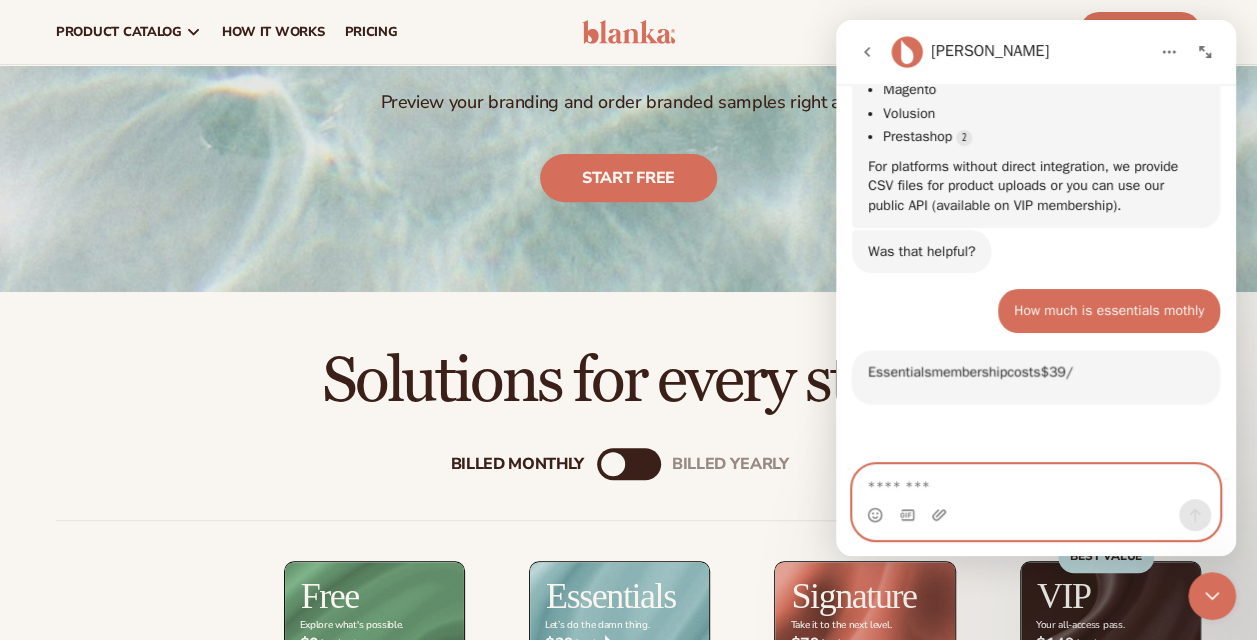 scroll, scrollTop: 1854, scrollLeft: 0, axis: vertical 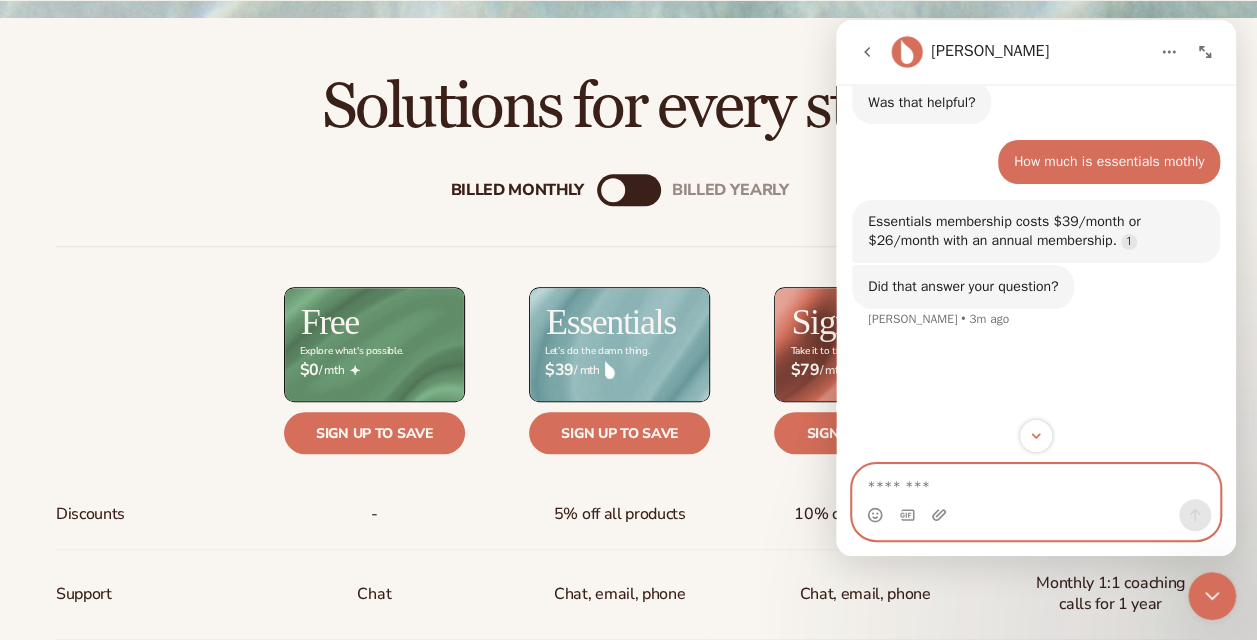 click at bounding box center (1036, 482) 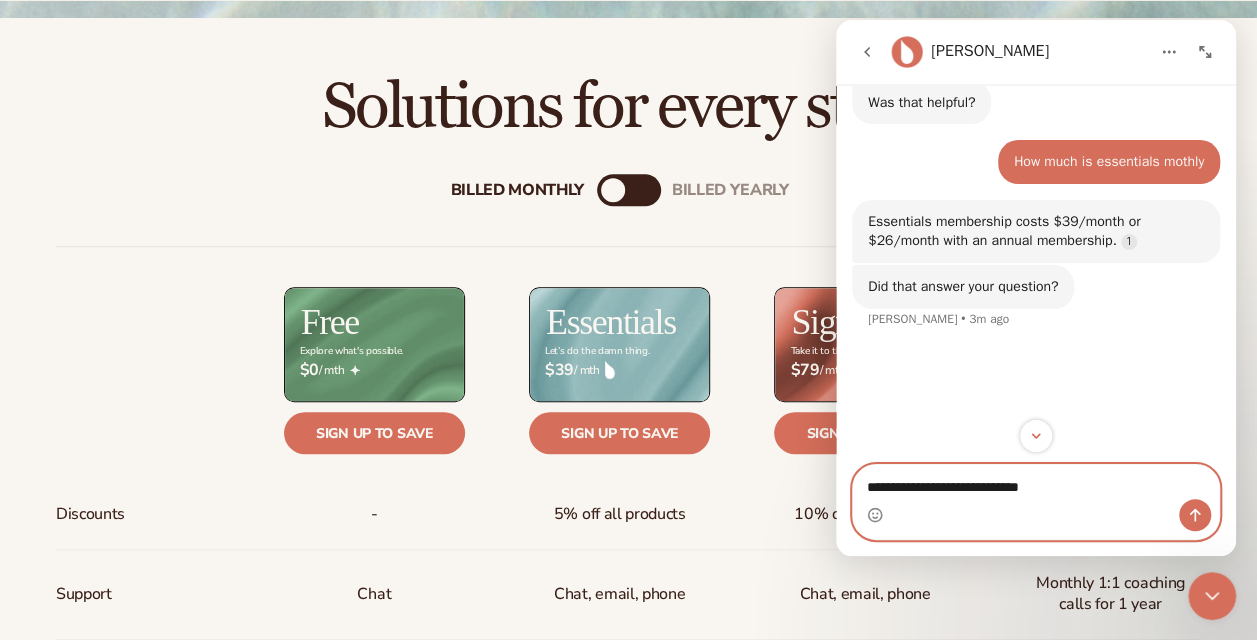 type on "**********" 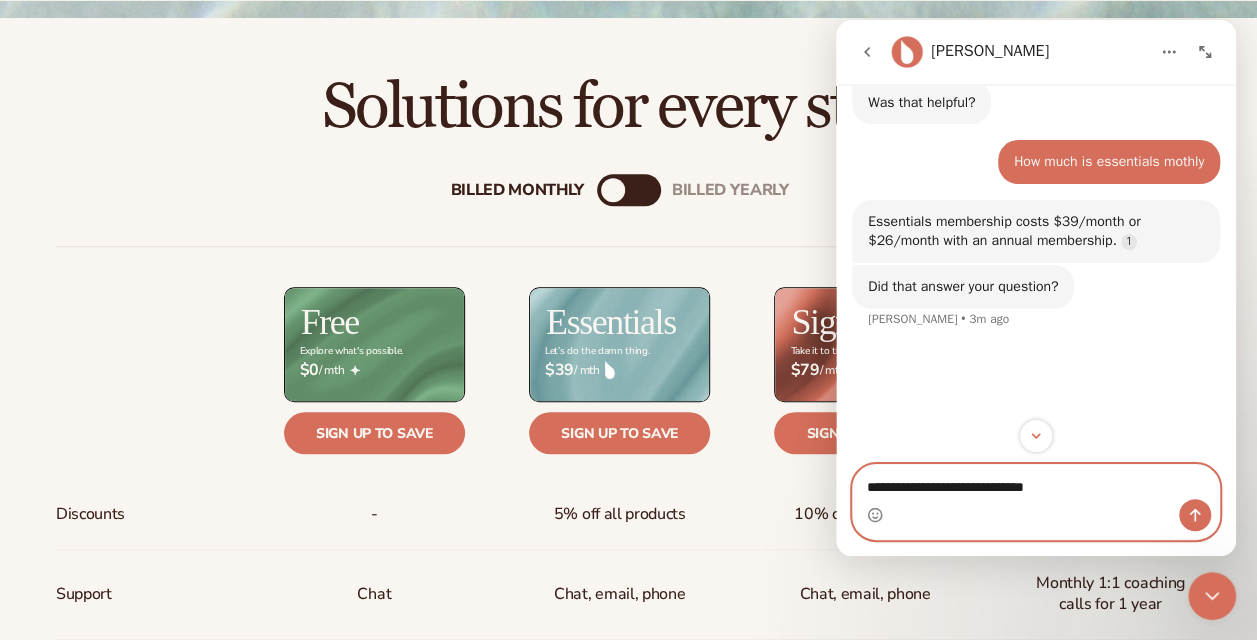type 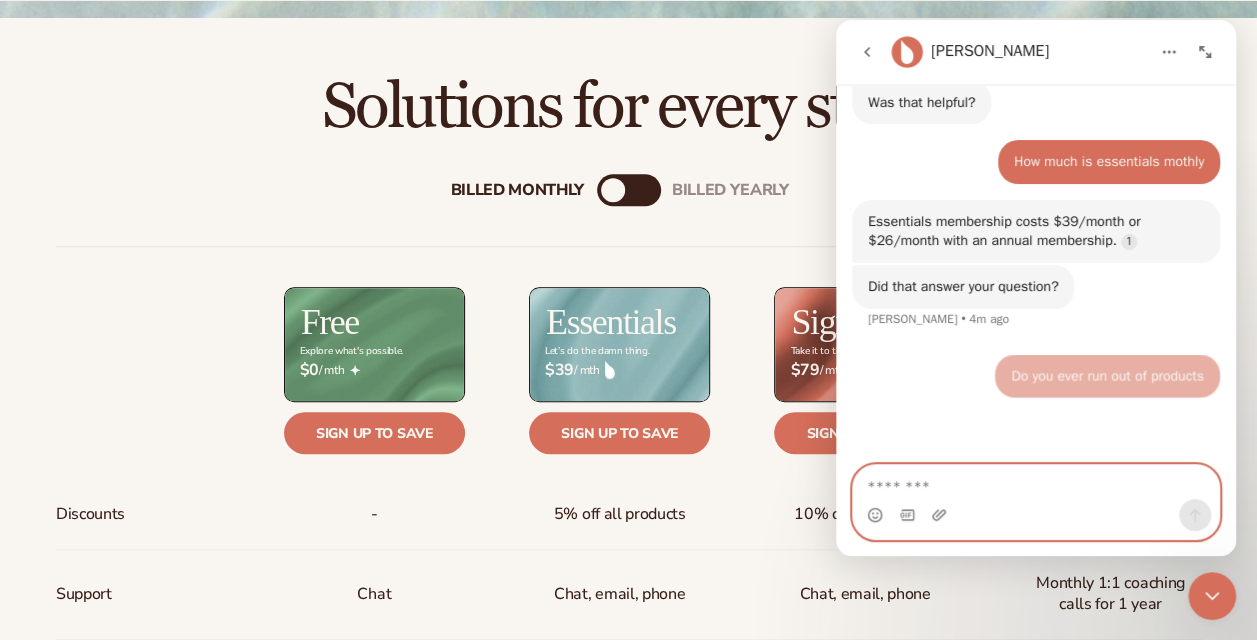 scroll, scrollTop: 2016, scrollLeft: 0, axis: vertical 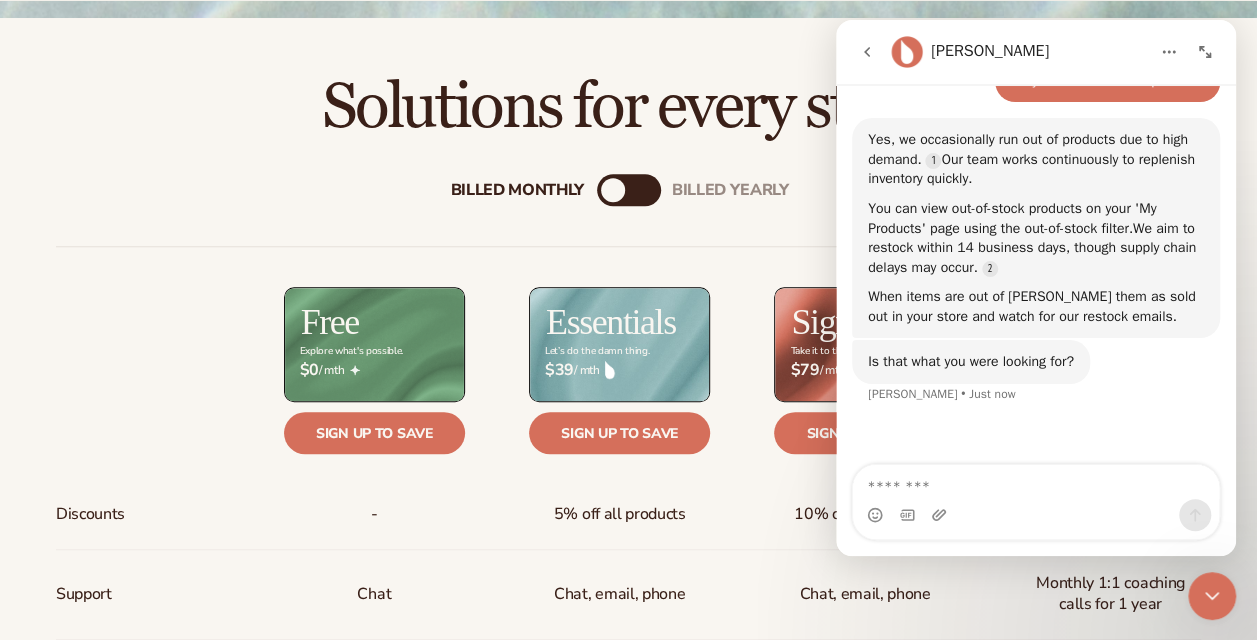 click on "Solutions for every stage" at bounding box center (628, 79) 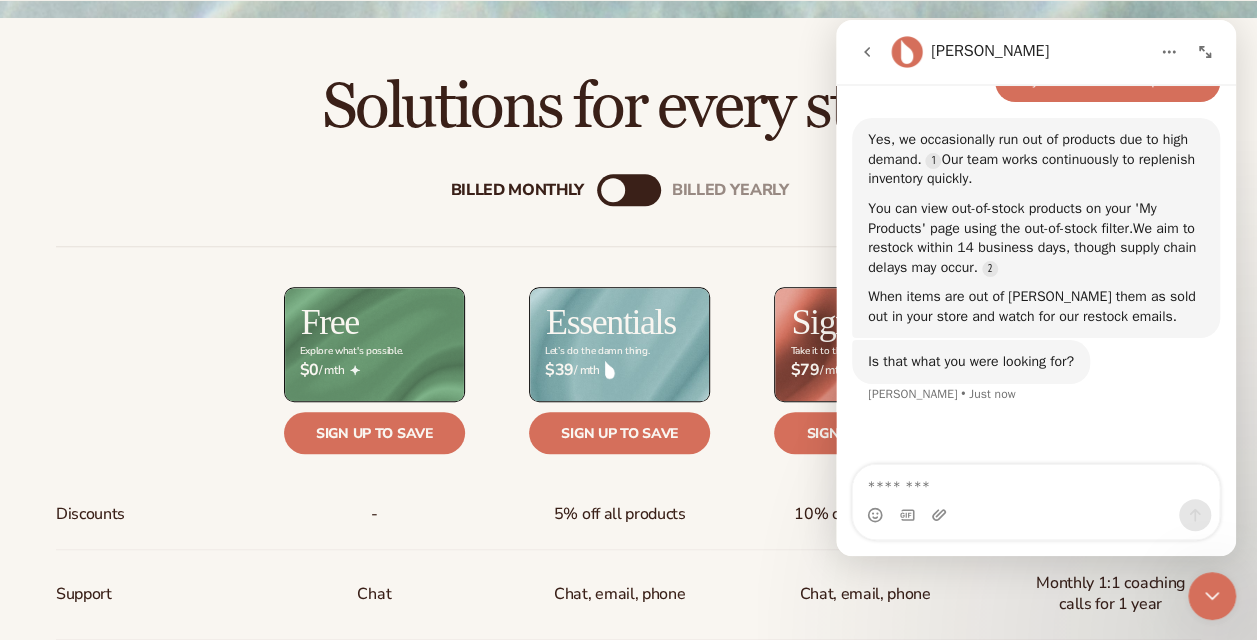 click 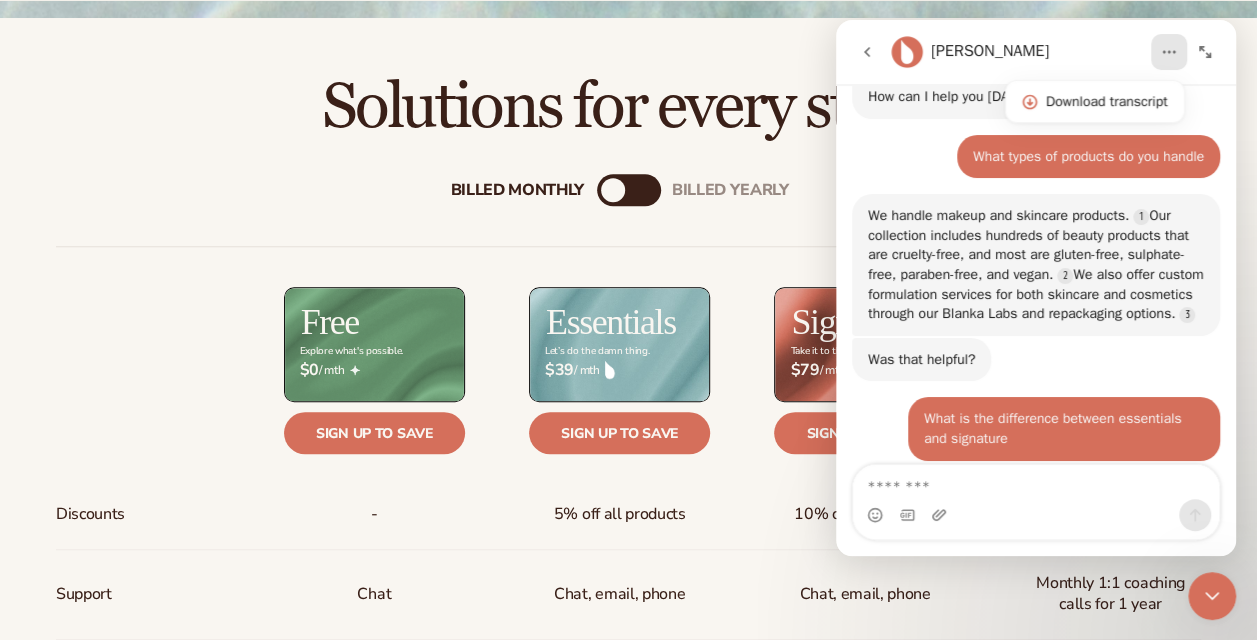 scroll, scrollTop: 0, scrollLeft: 0, axis: both 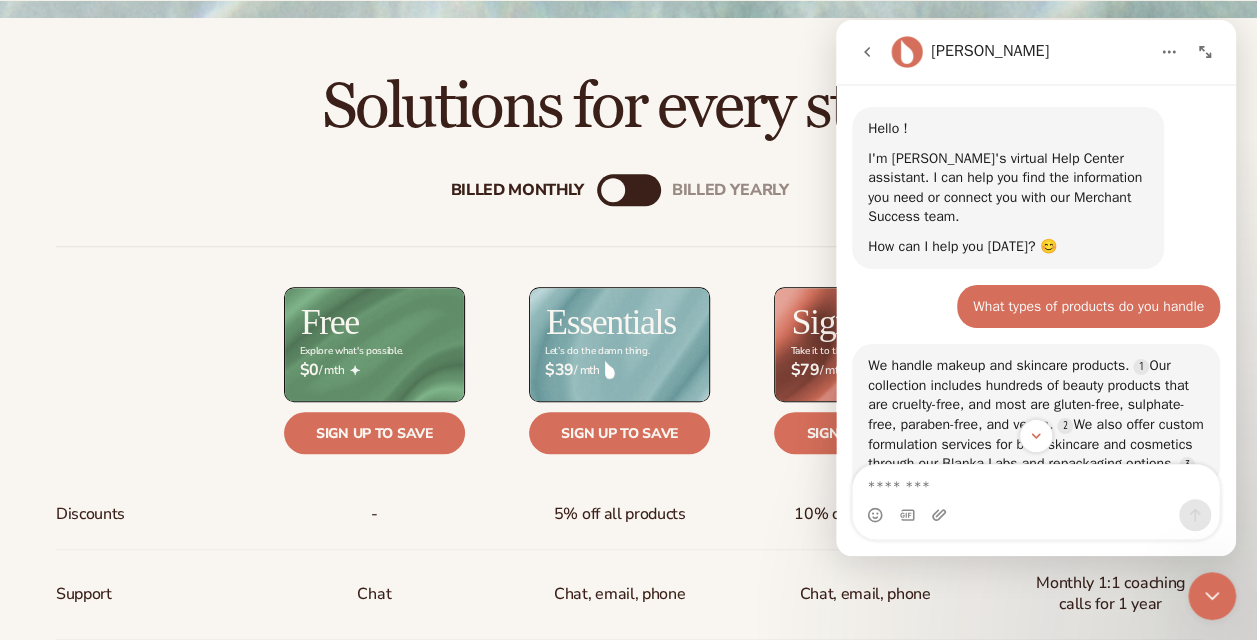 click 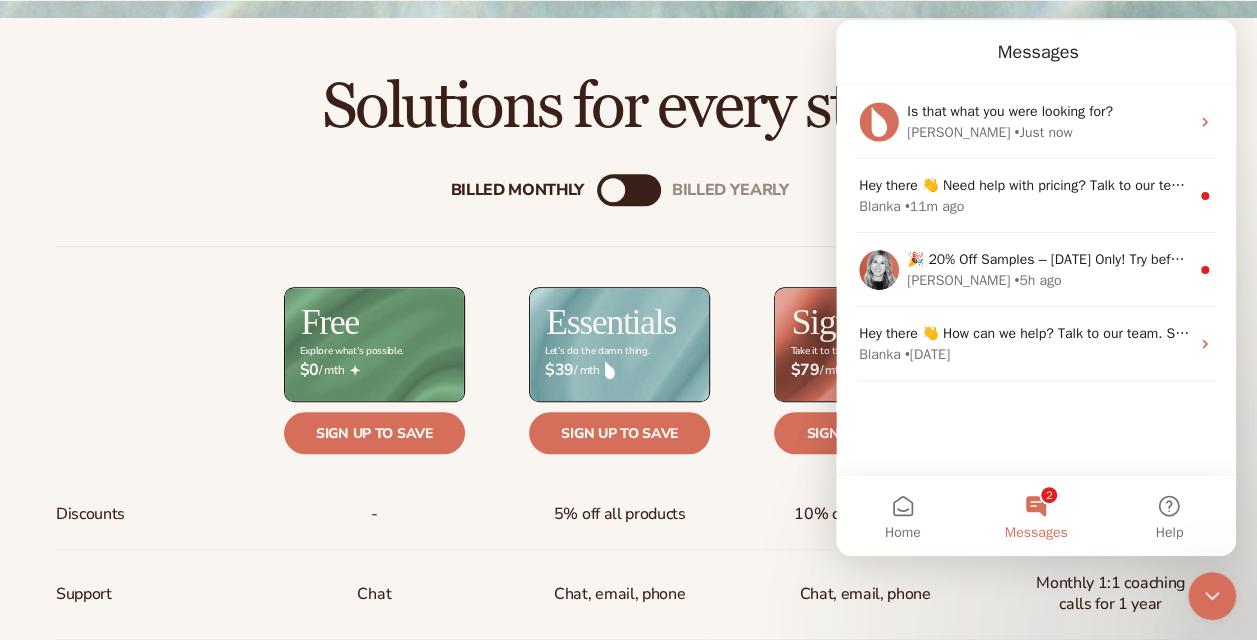 click on "Messages" at bounding box center [1036, 52] 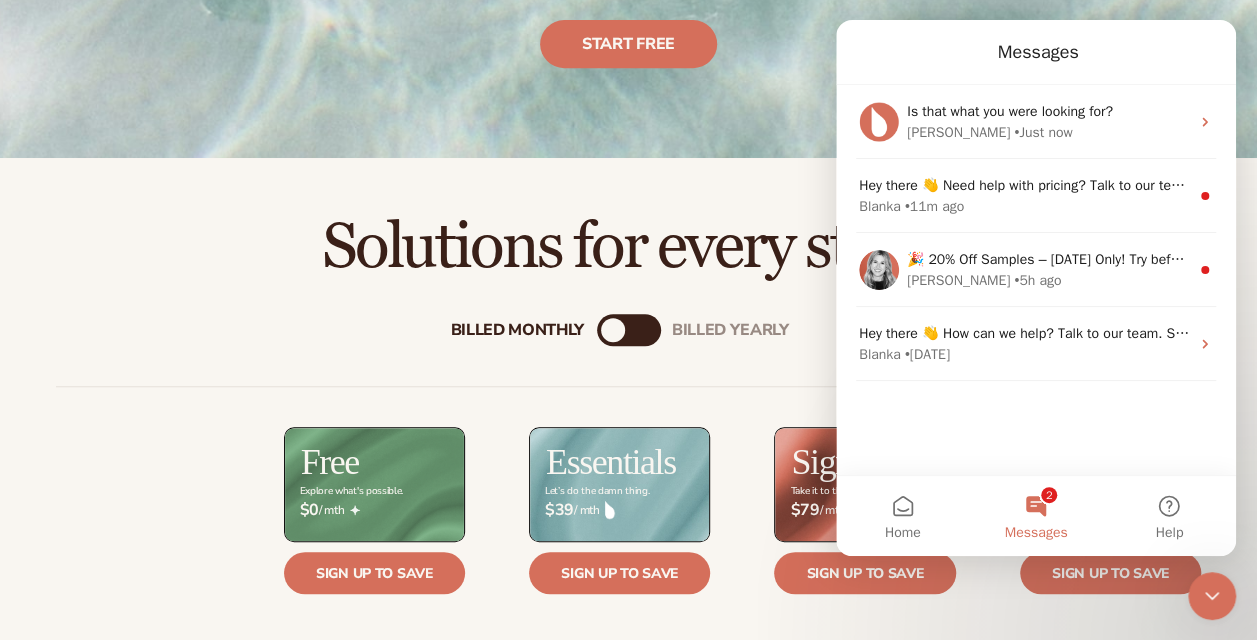 scroll, scrollTop: 0, scrollLeft: 0, axis: both 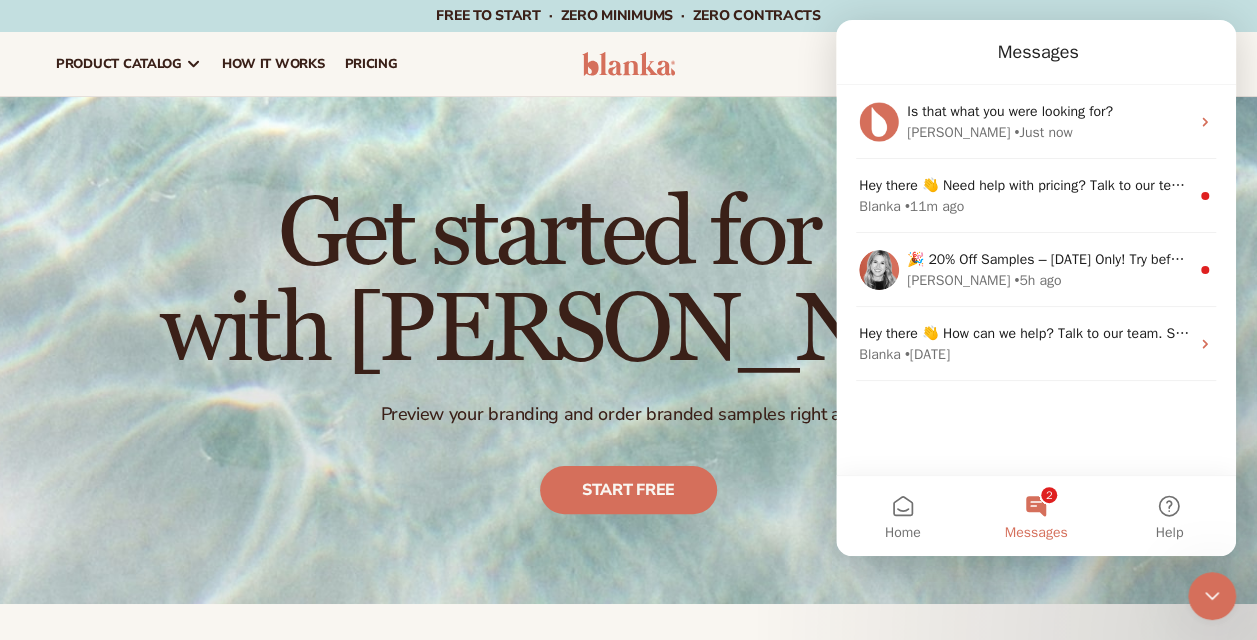 click 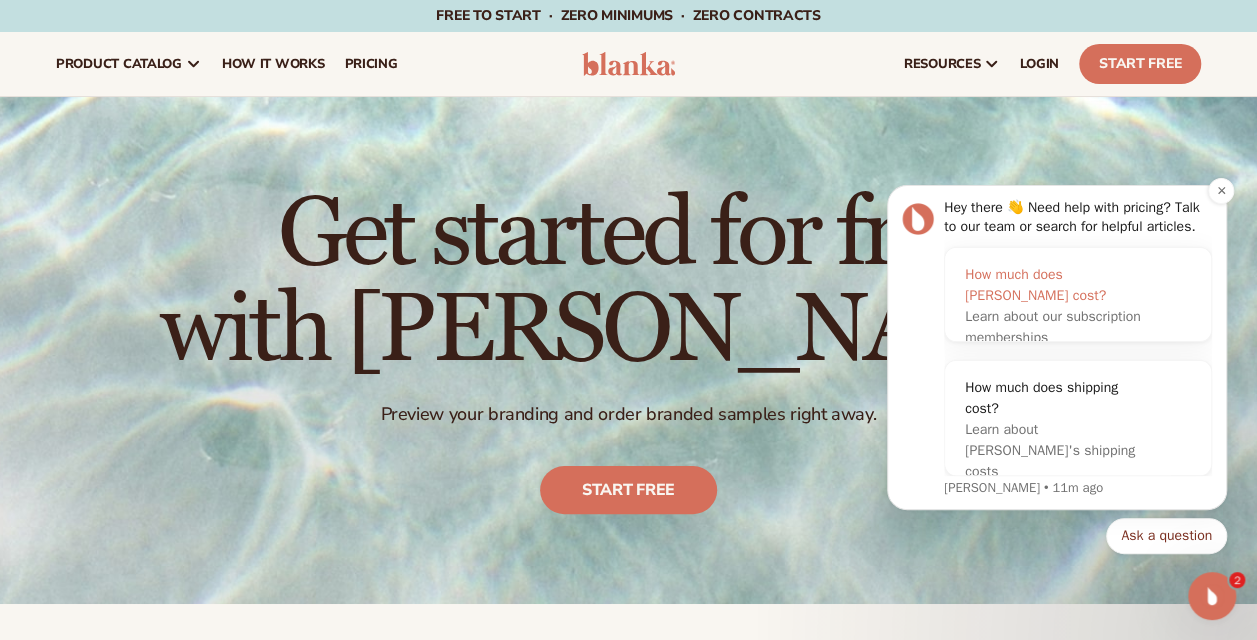 scroll, scrollTop: 0, scrollLeft: 0, axis: both 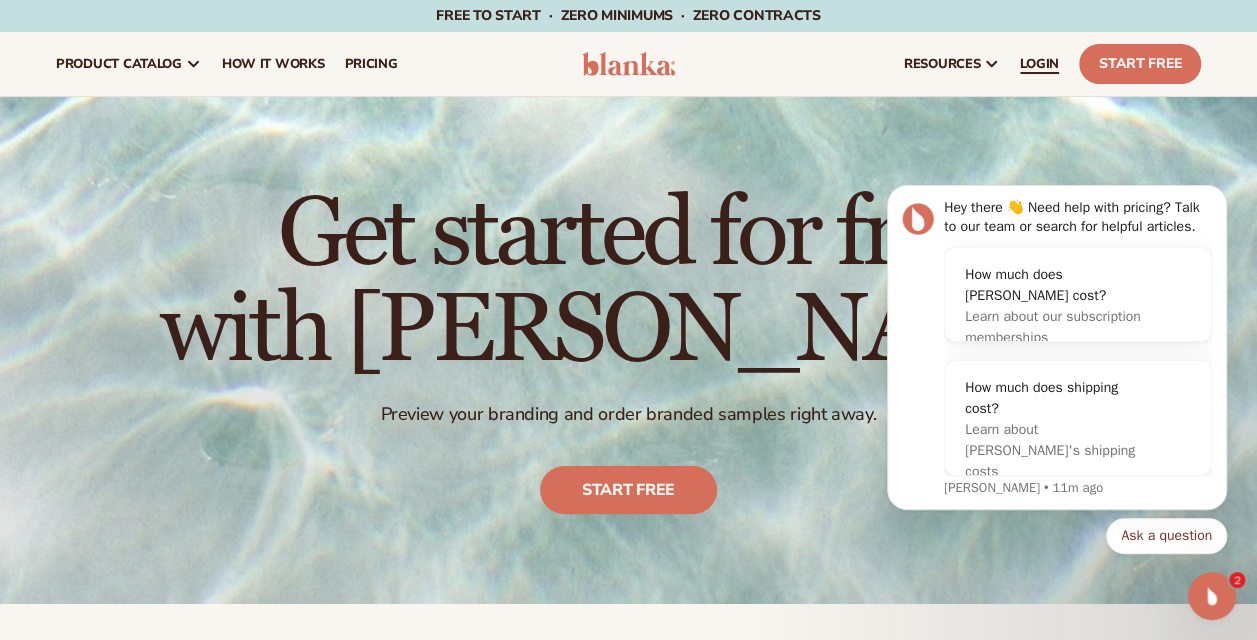 click on "LOGIN" at bounding box center (1039, 64) 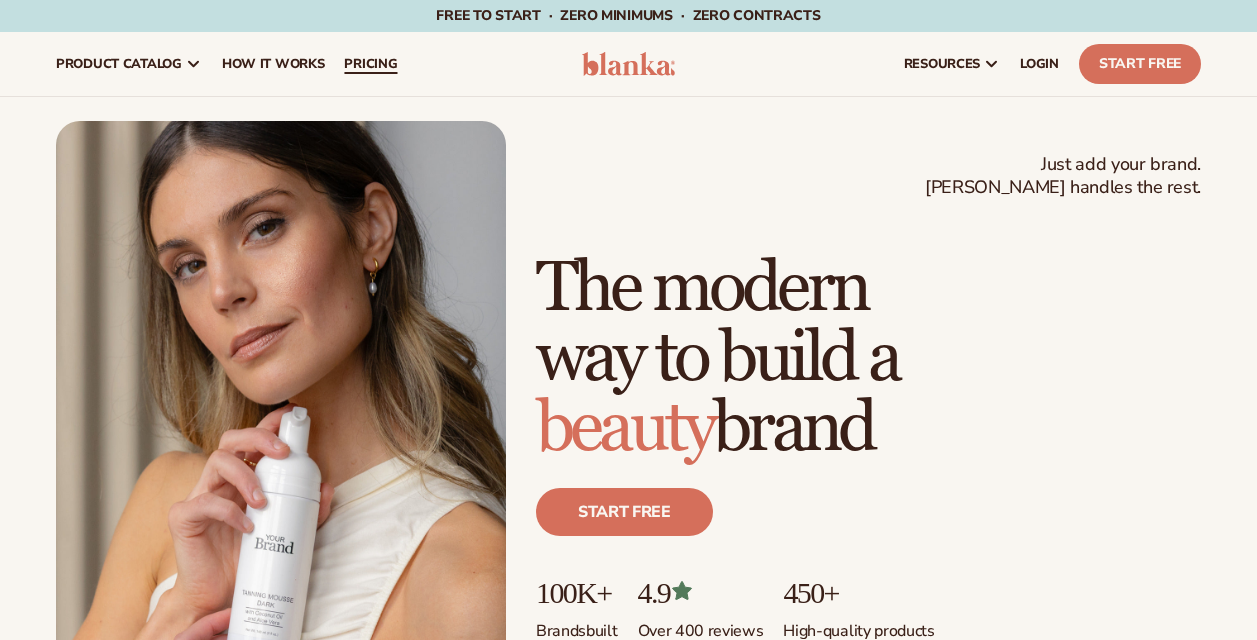 scroll, scrollTop: 0, scrollLeft: 0, axis: both 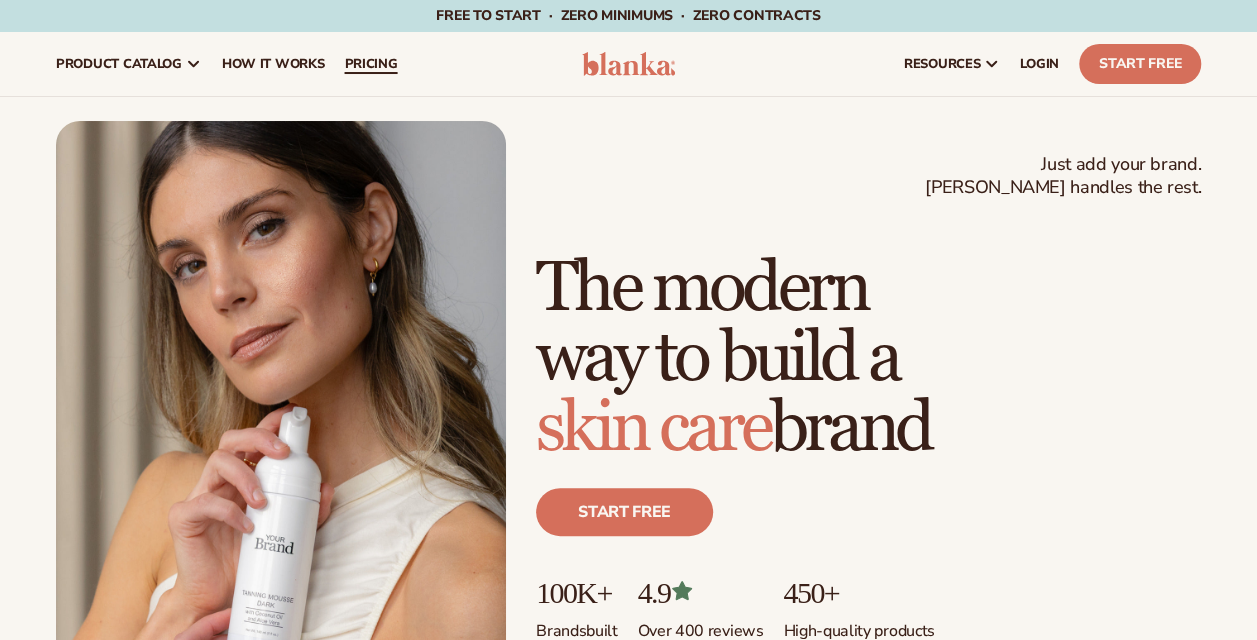 click on "pricing" at bounding box center (370, 64) 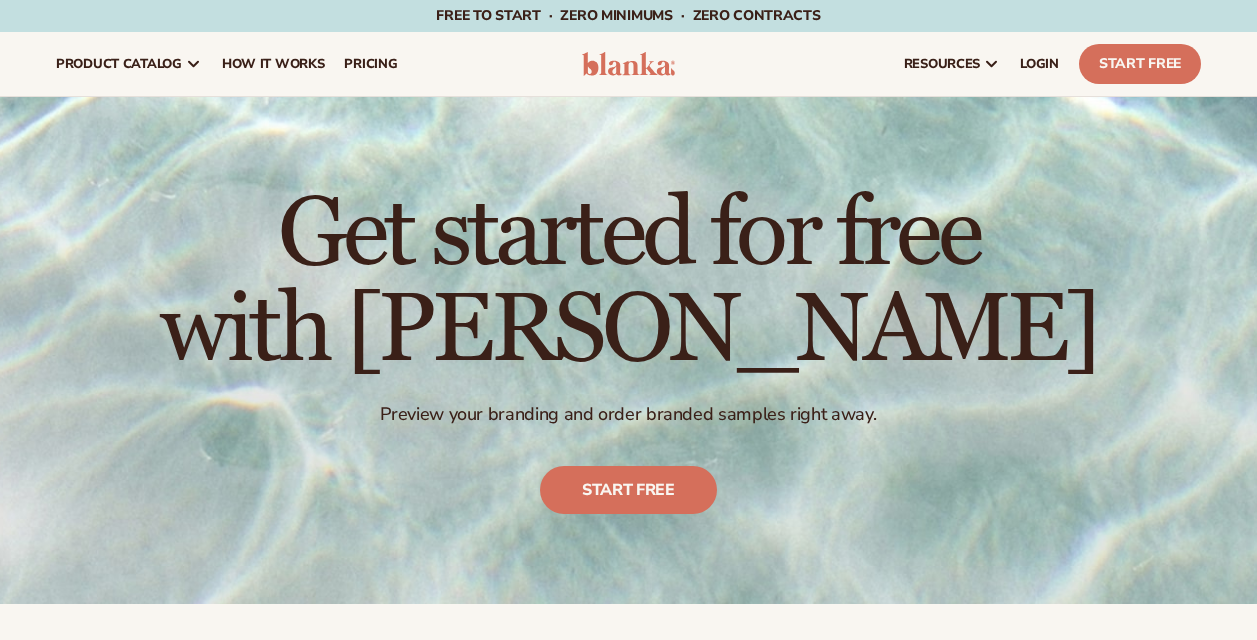 scroll, scrollTop: 0, scrollLeft: 0, axis: both 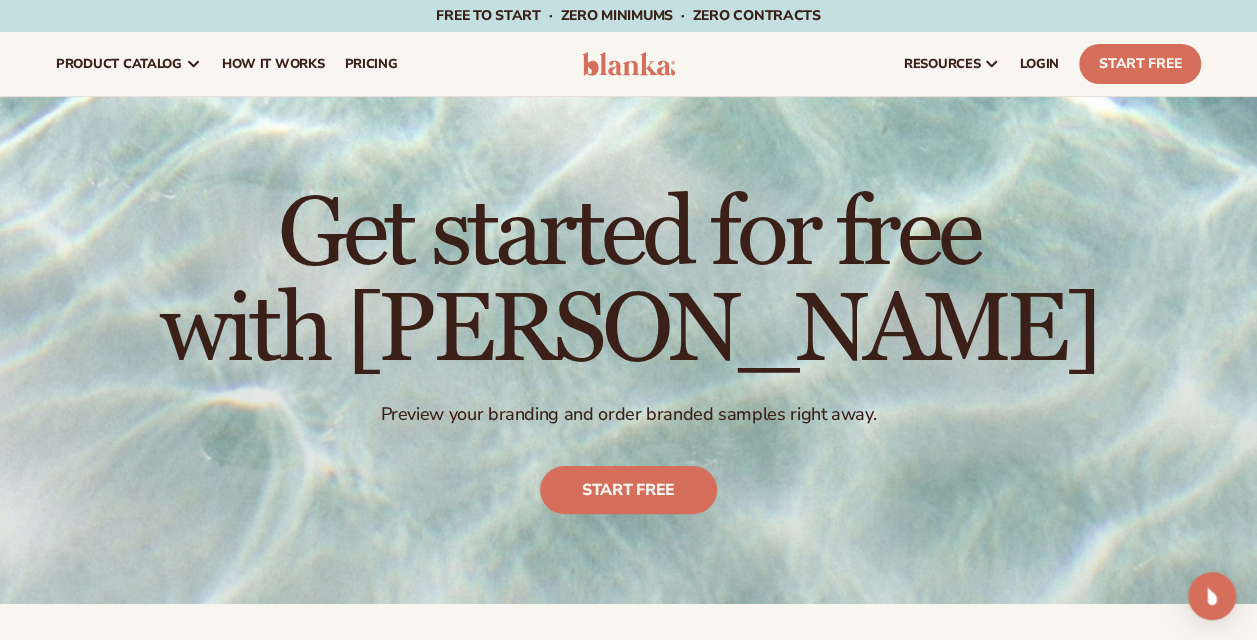 click on "pricing" at bounding box center (370, 64) 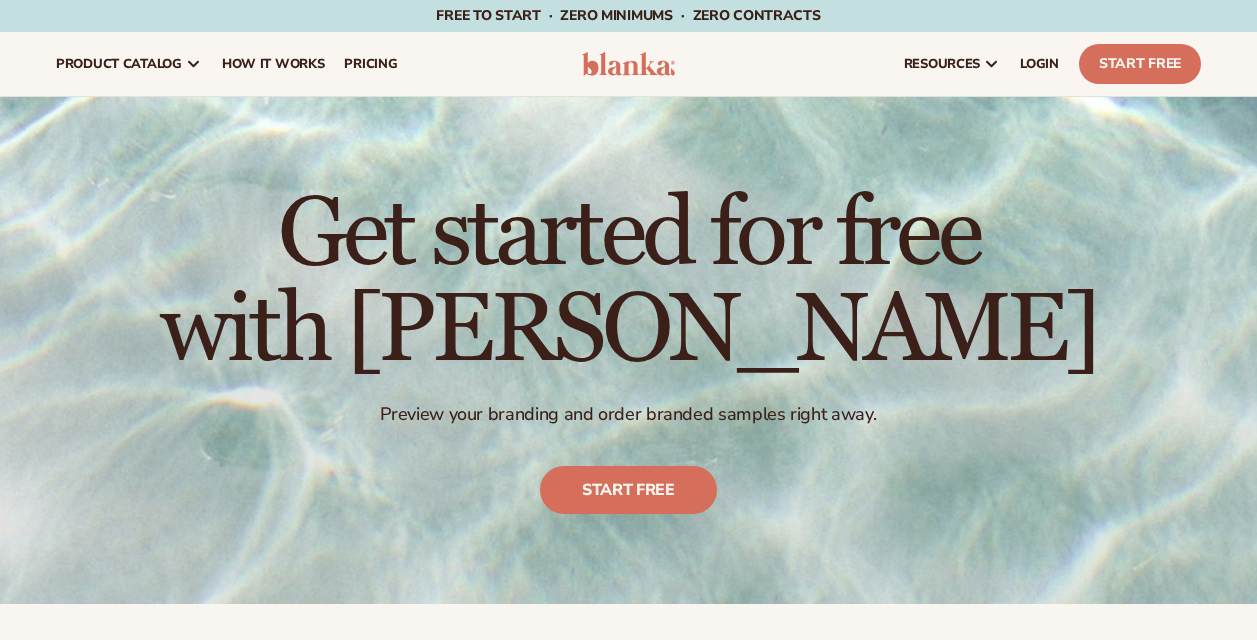 scroll, scrollTop: 0, scrollLeft: 0, axis: both 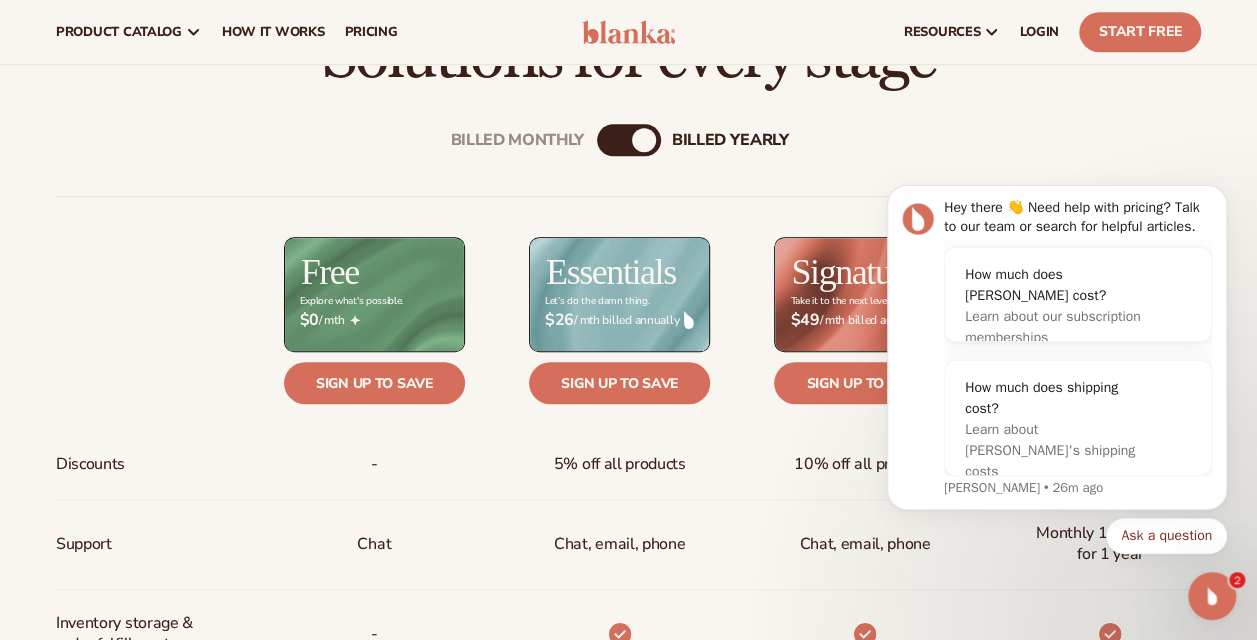 click on "Billed Monthly" at bounding box center [609, 140] 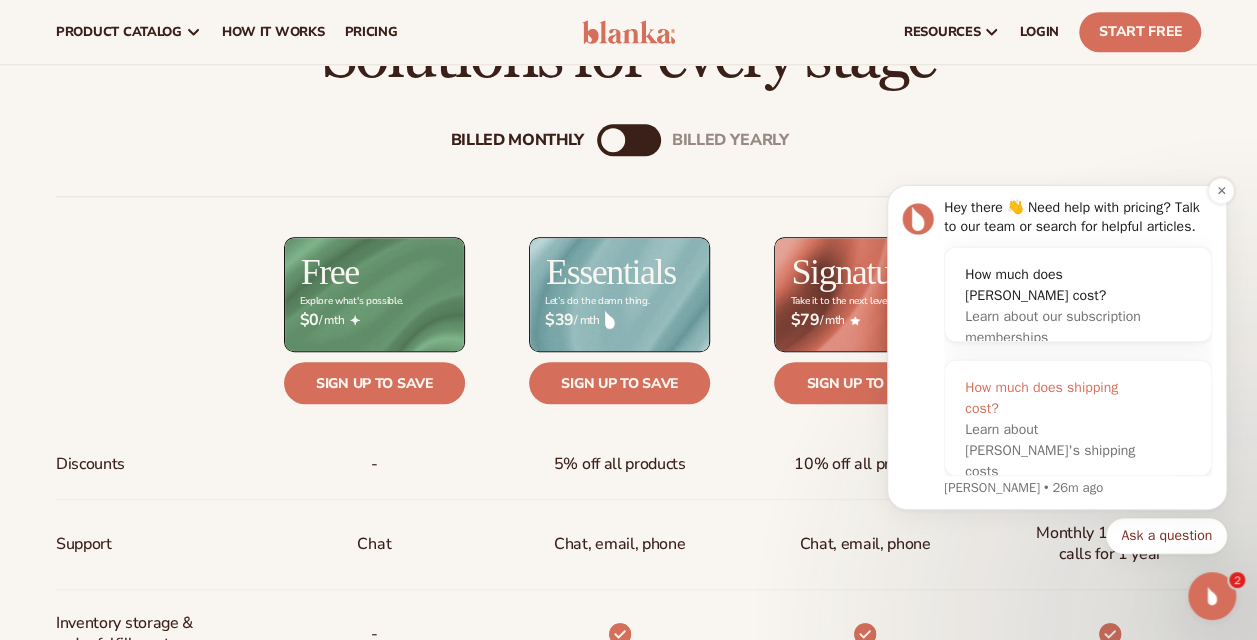click on "How much does shipping cost?" at bounding box center (1058, 398) 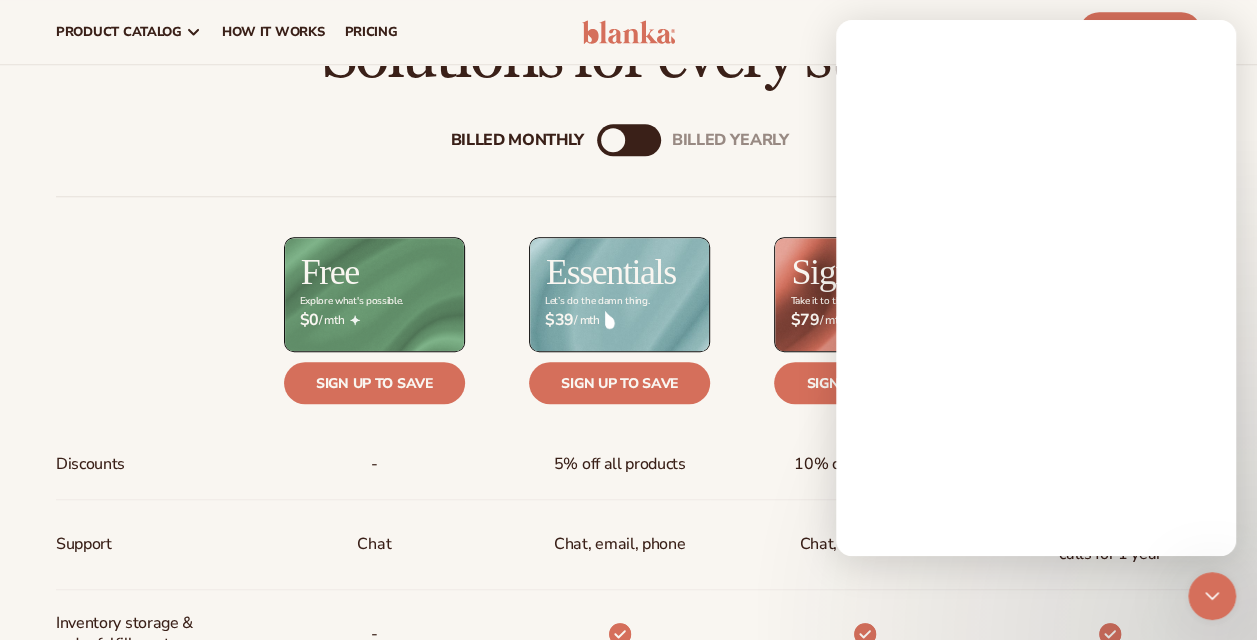 scroll, scrollTop: 0, scrollLeft: 0, axis: both 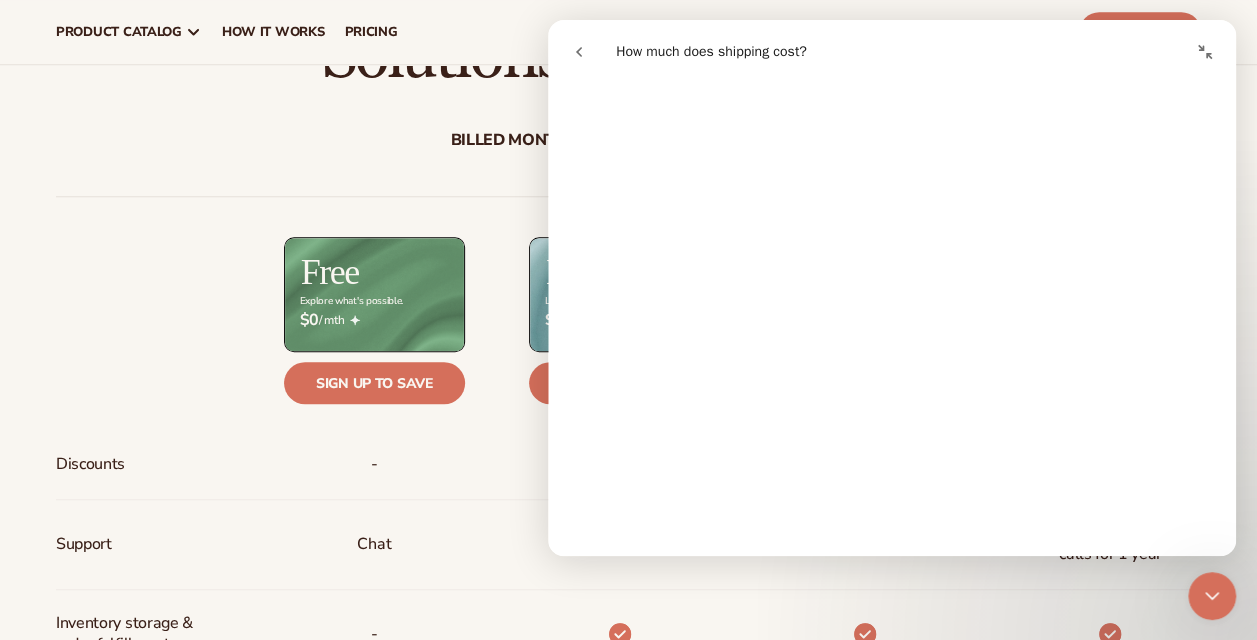 drag, startPoint x: 1227, startPoint y: 158, endPoint x: 1818, endPoint y: 334, distance: 616.64984 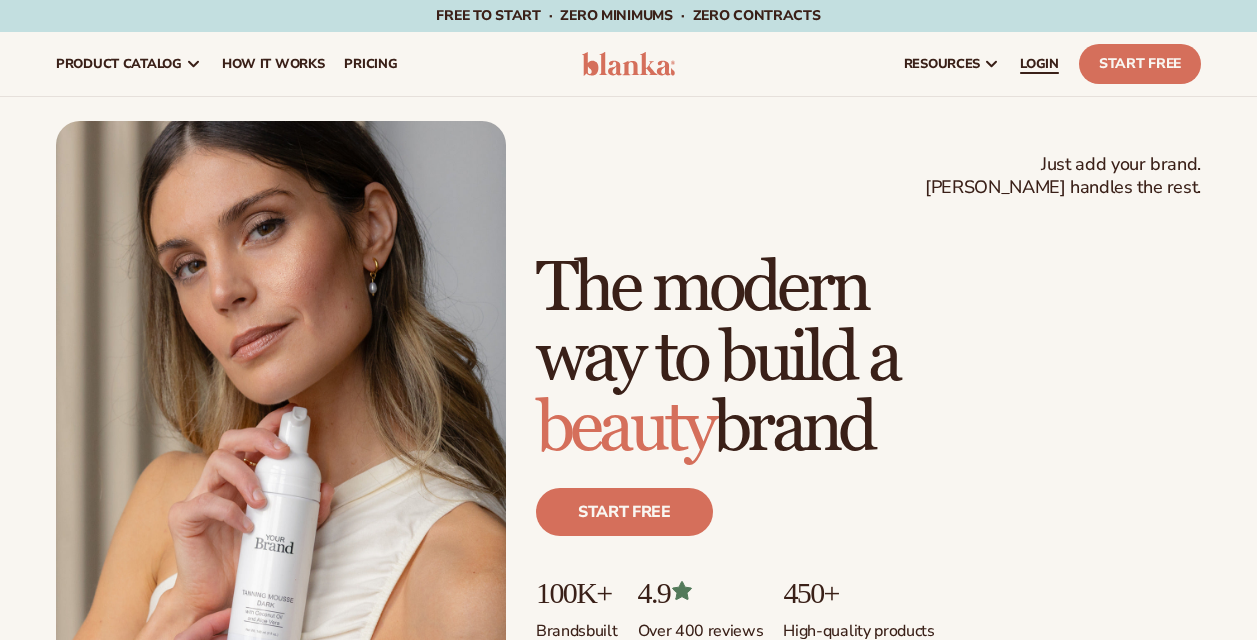 scroll, scrollTop: 0, scrollLeft: 0, axis: both 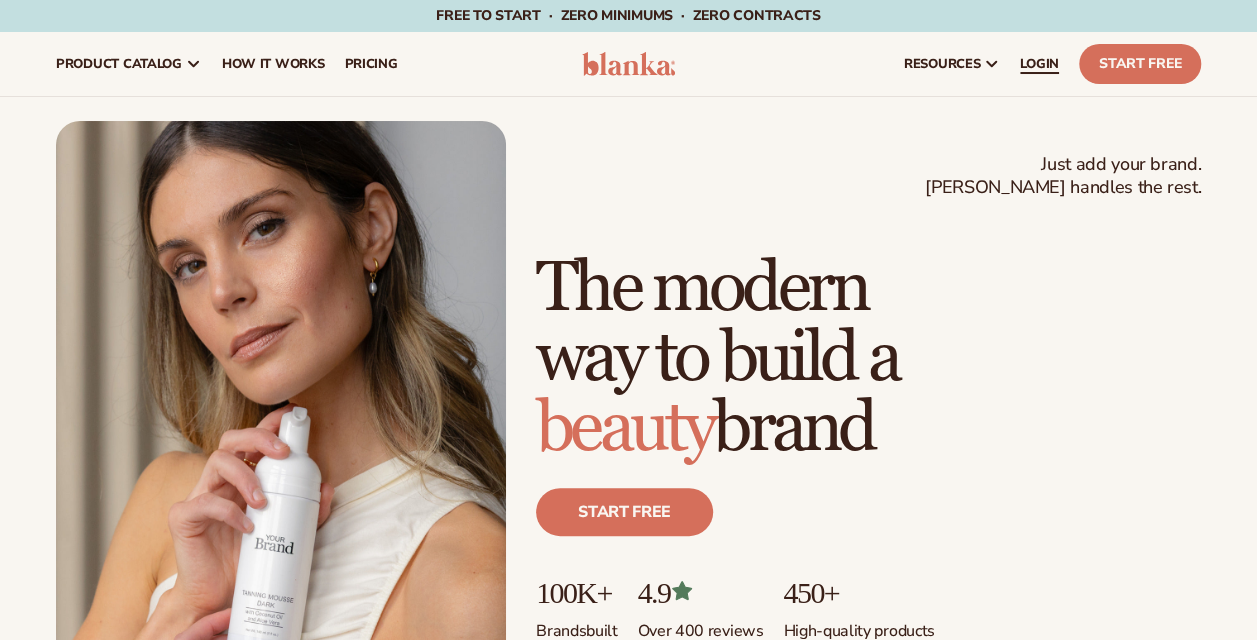 click on "LOGIN" at bounding box center [1039, 64] 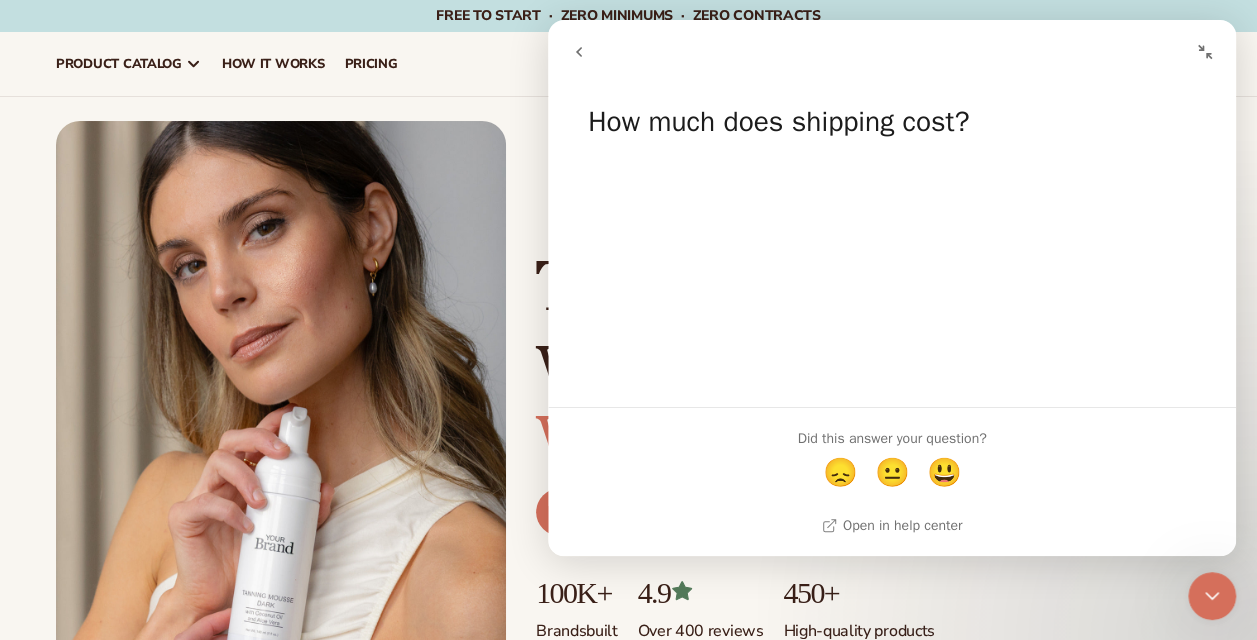 scroll, scrollTop: 0, scrollLeft: 0, axis: both 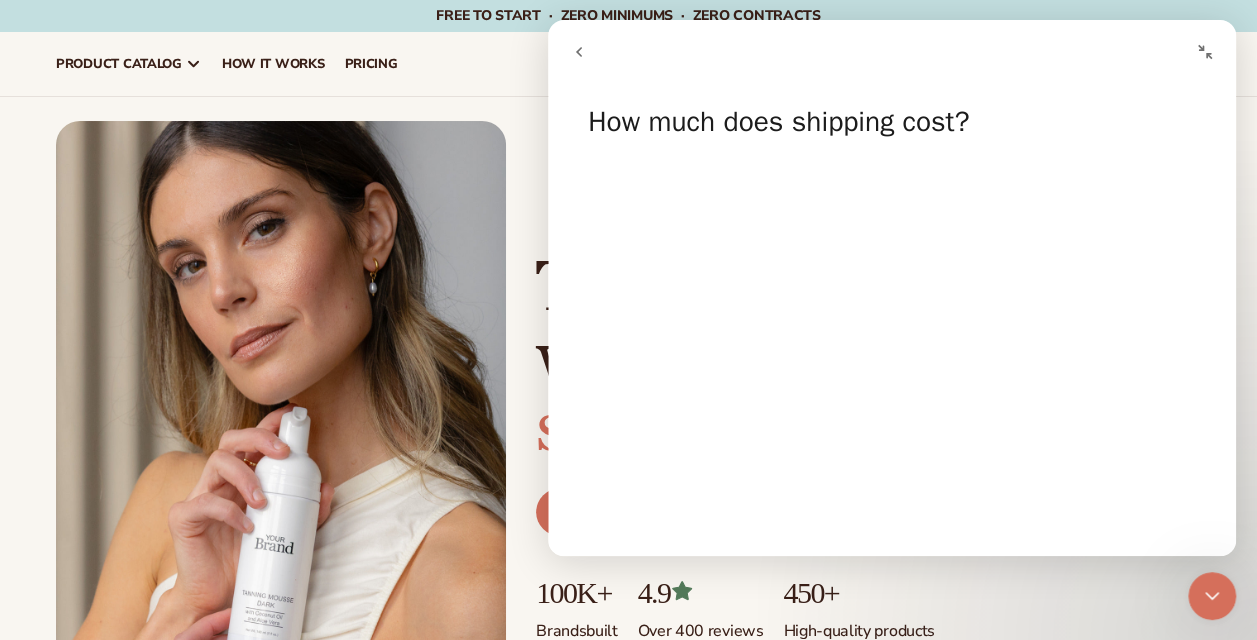click 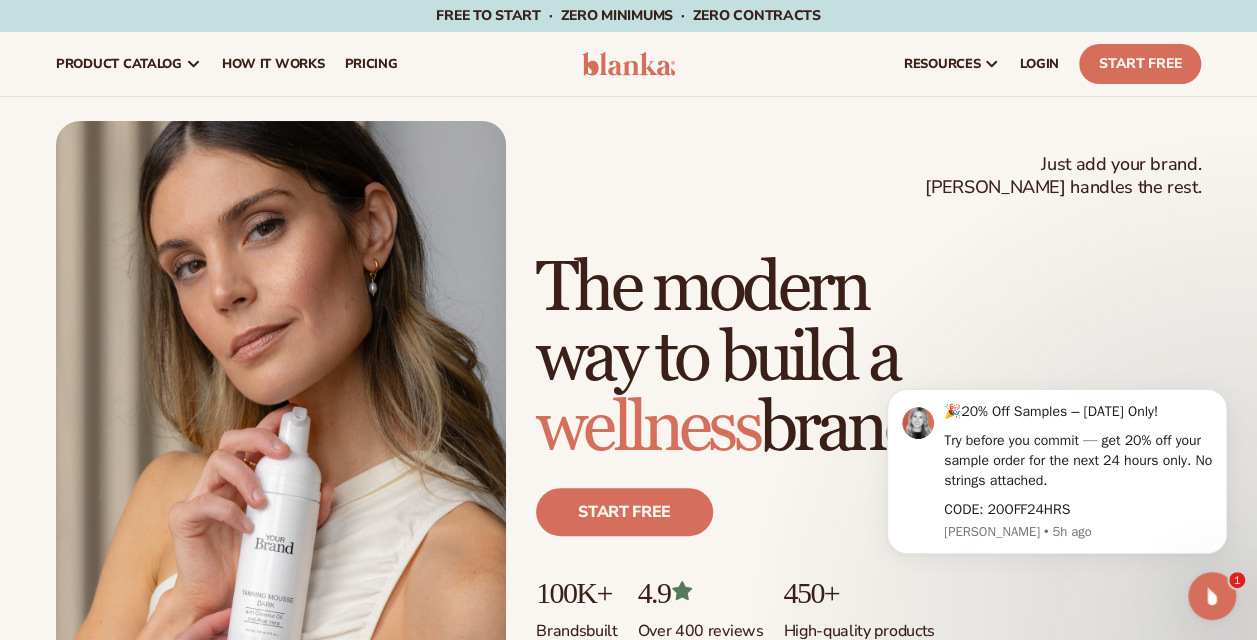 scroll, scrollTop: 0, scrollLeft: 0, axis: both 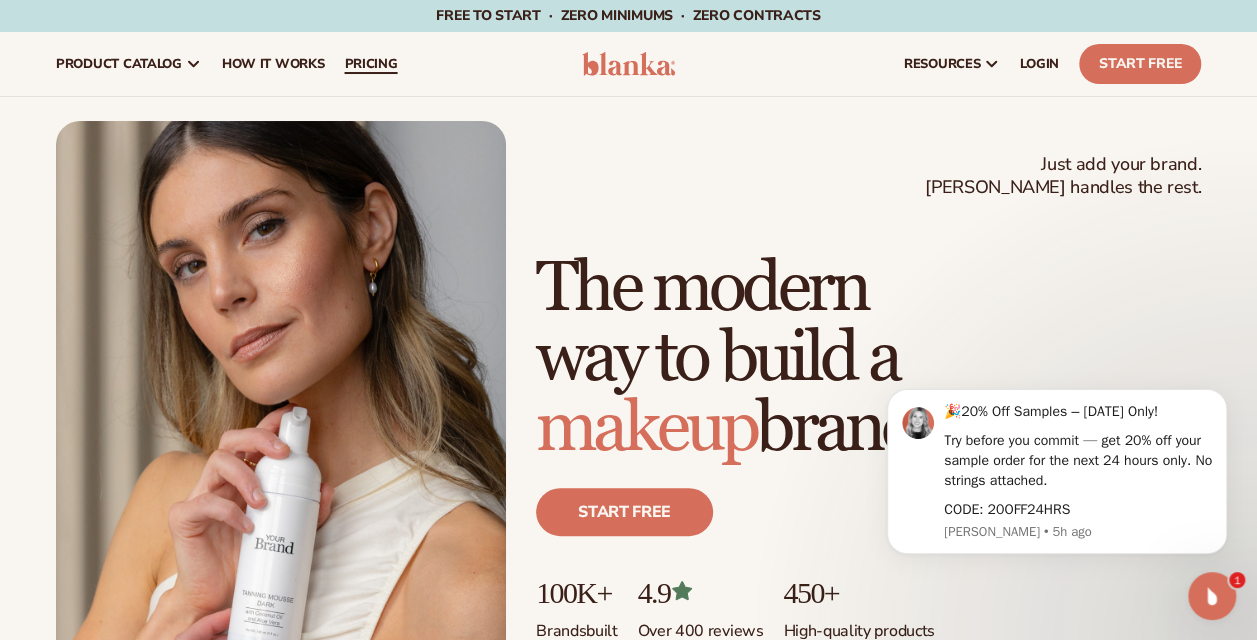 click on "pricing" at bounding box center (370, 64) 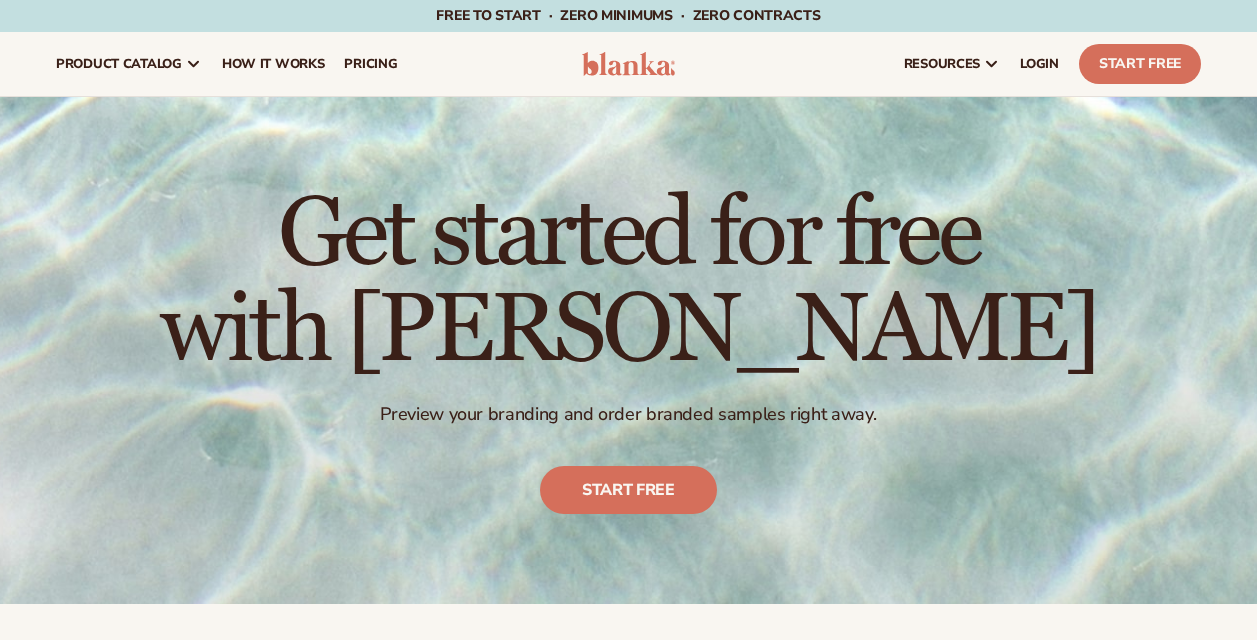 scroll, scrollTop: 0, scrollLeft: 0, axis: both 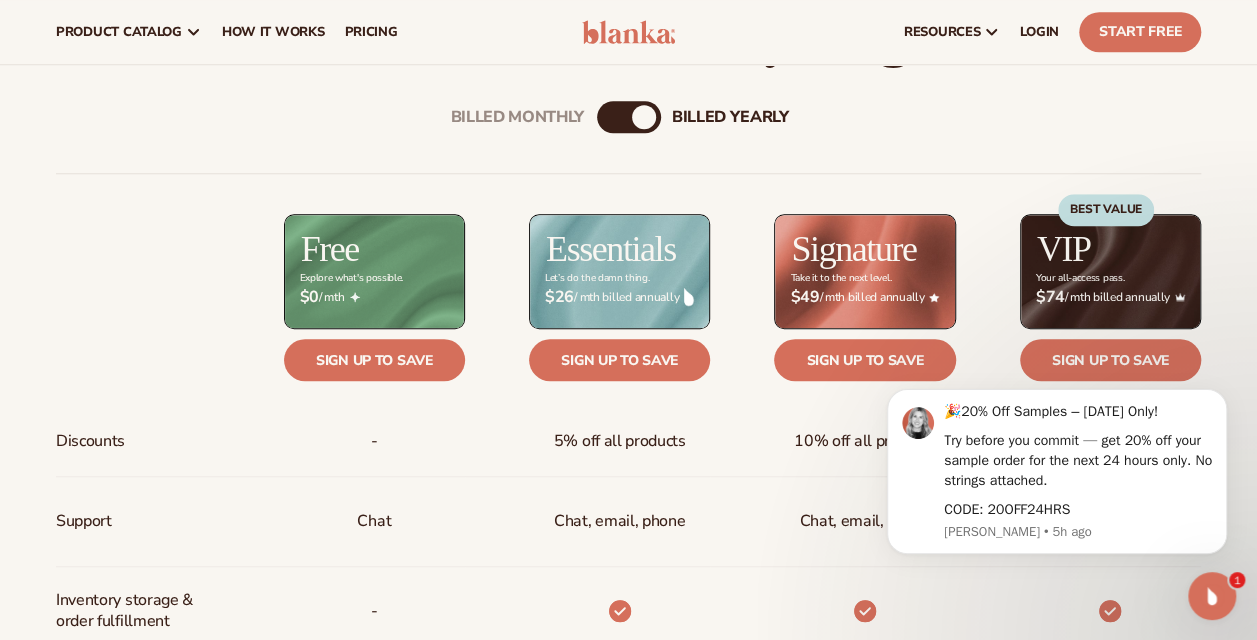 click on "Billed Monthly" at bounding box center [609, 117] 